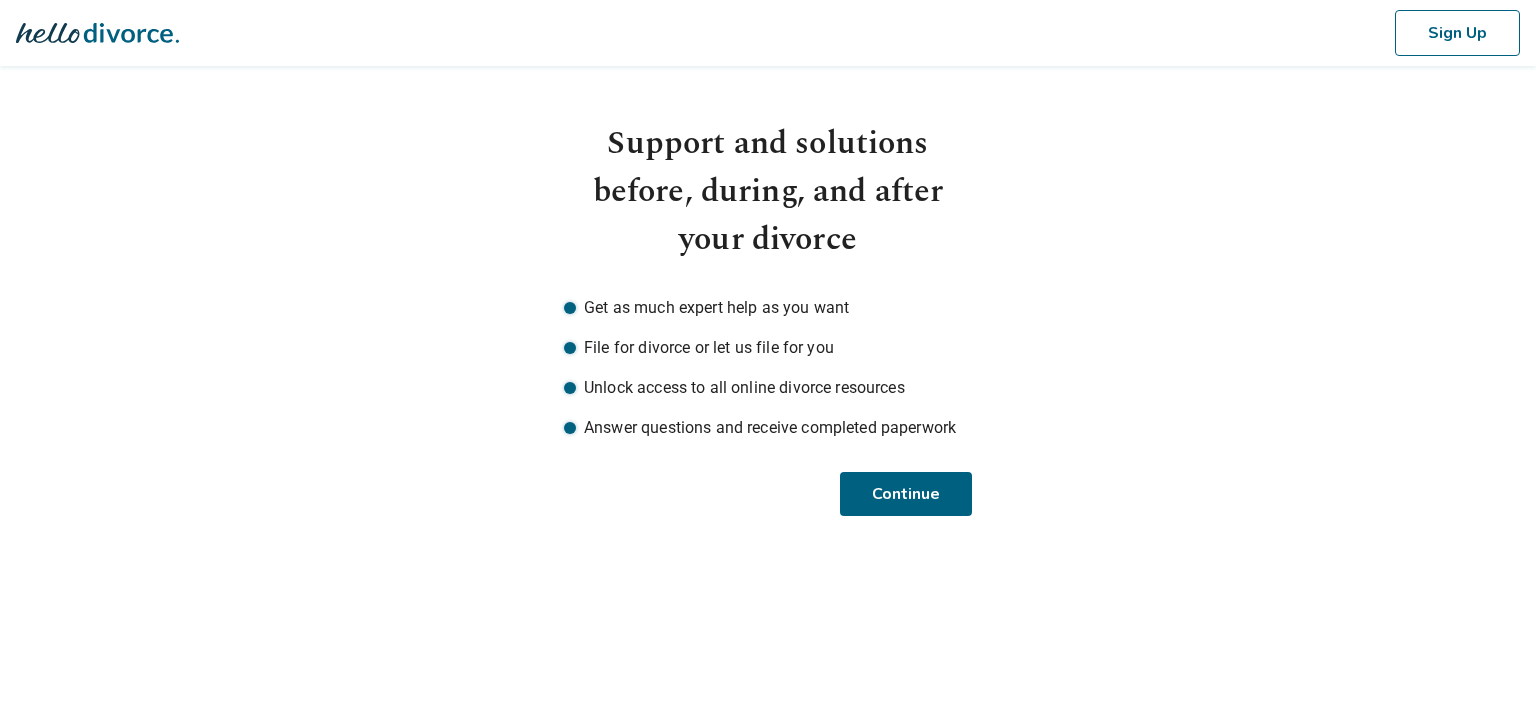 scroll, scrollTop: 0, scrollLeft: 0, axis: both 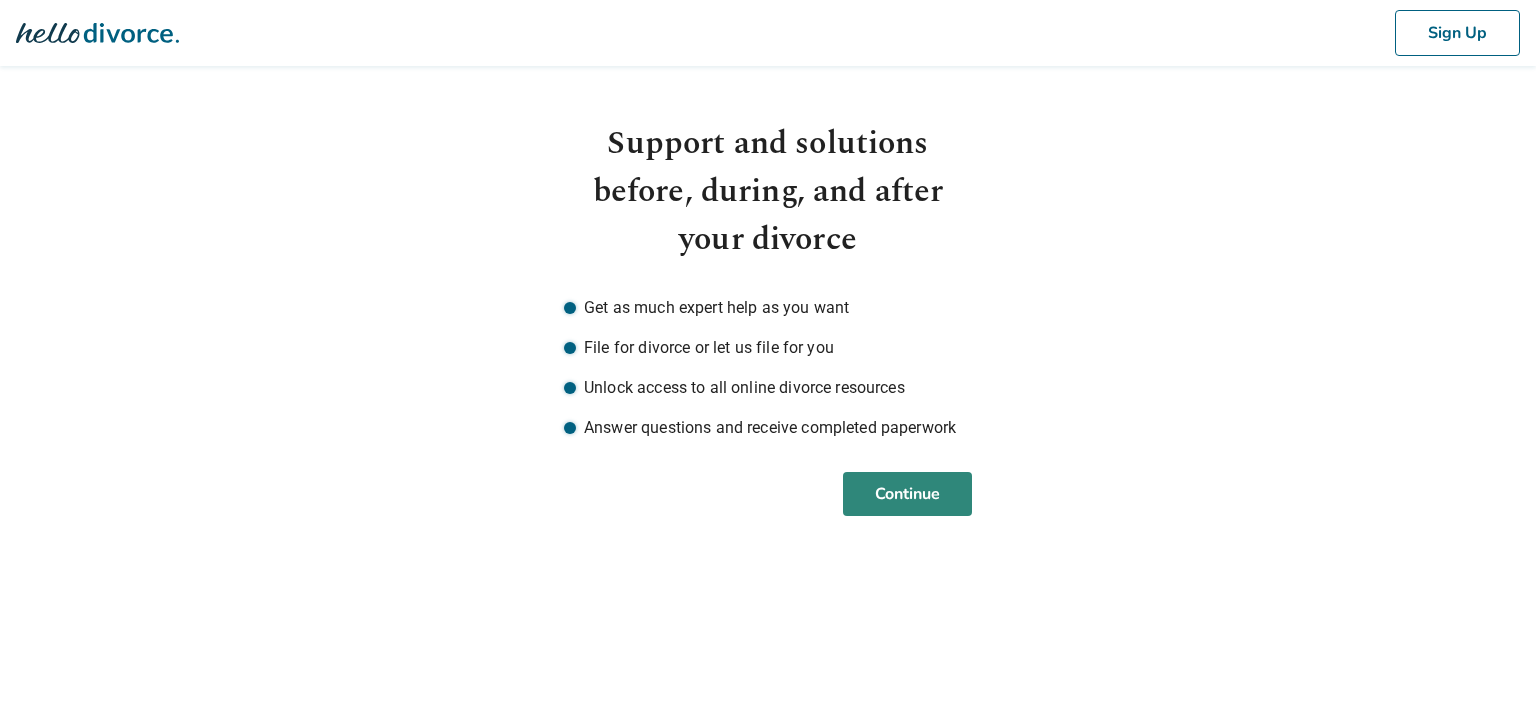 click on "Continue" at bounding box center (907, 494) 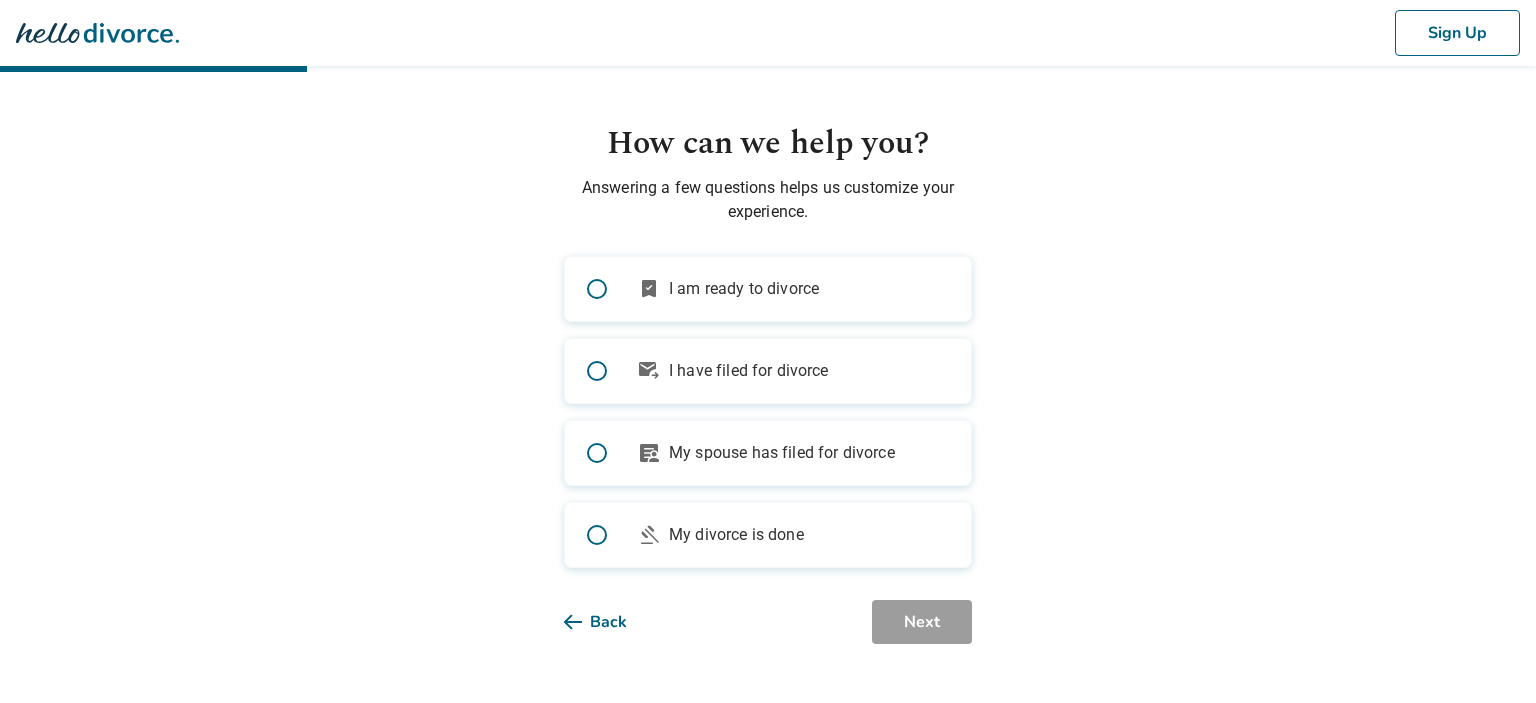 click at bounding box center [597, 289] 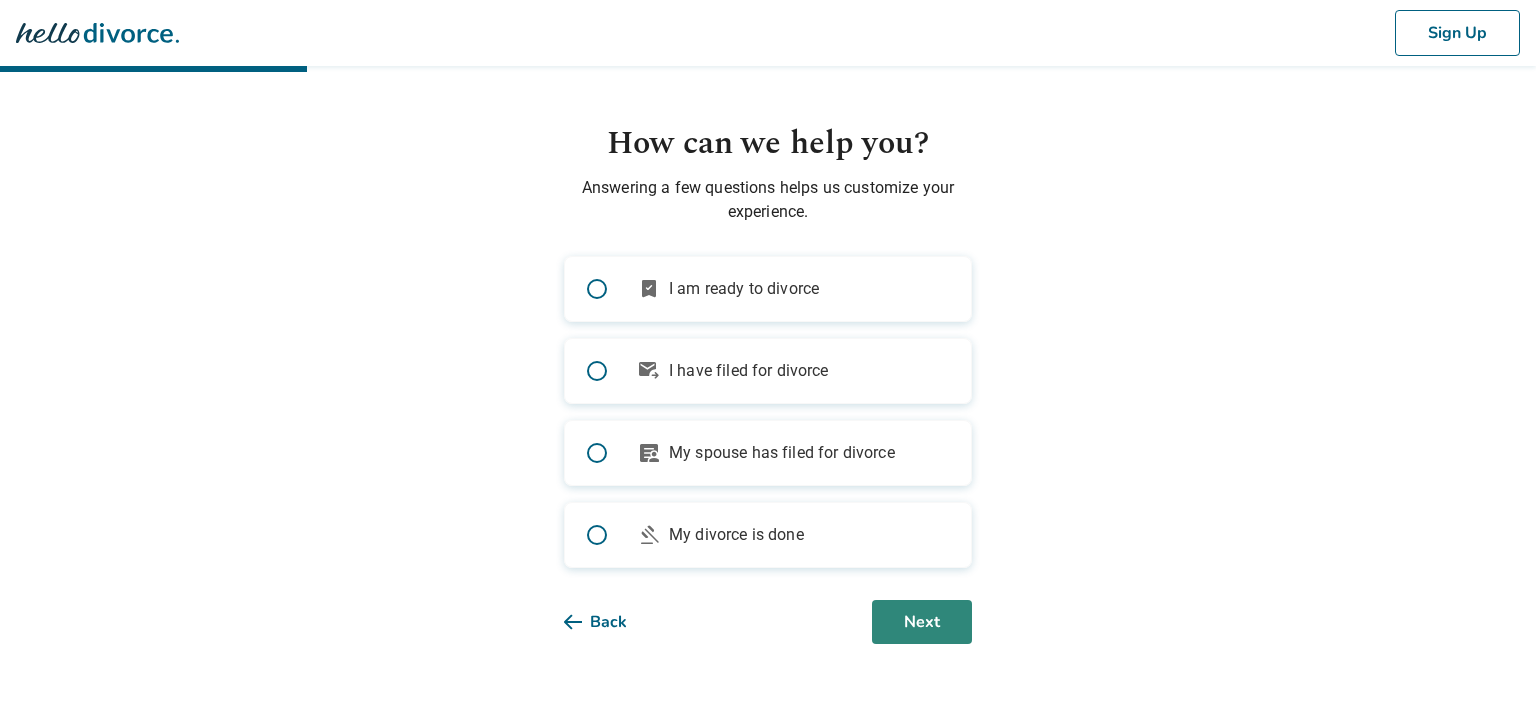 click on "Next" at bounding box center (922, 622) 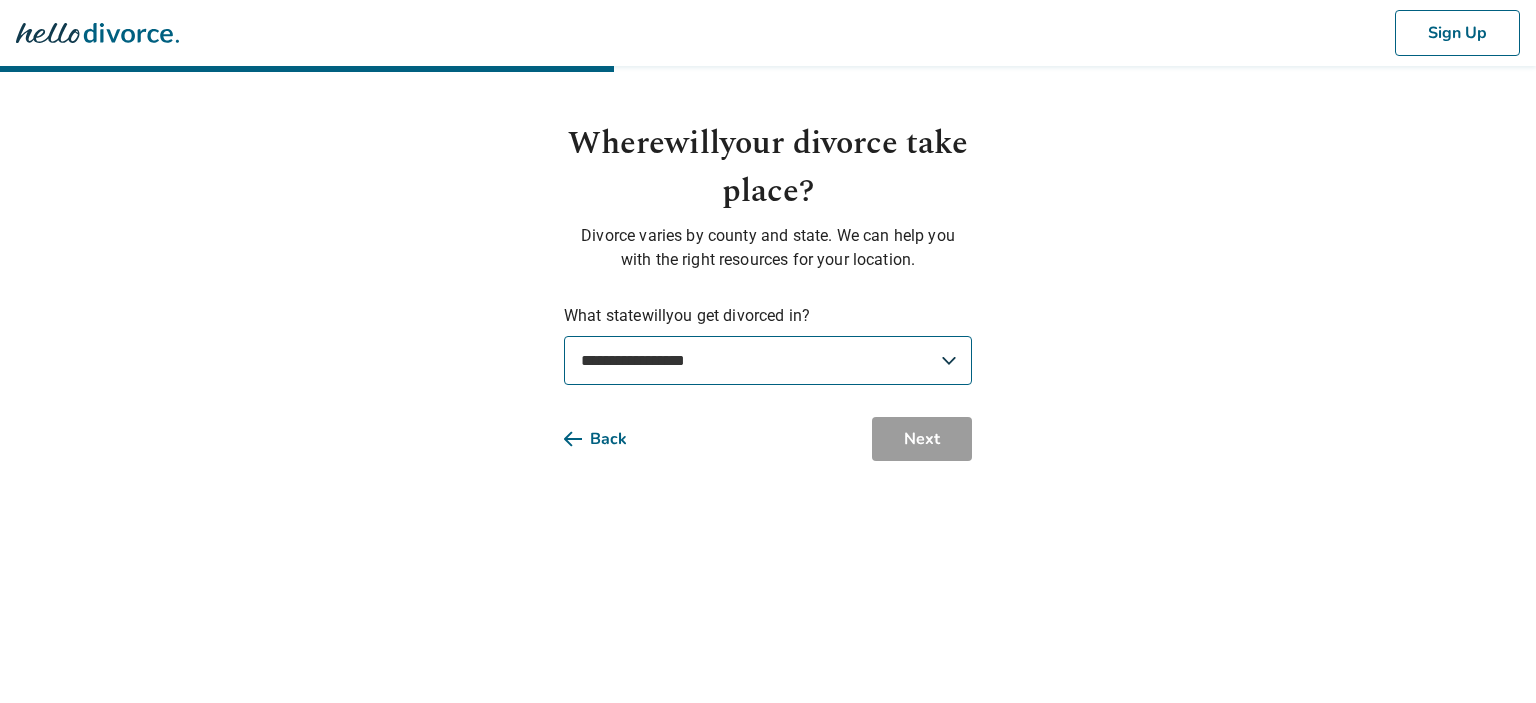 click on "**********" at bounding box center (768, 360) 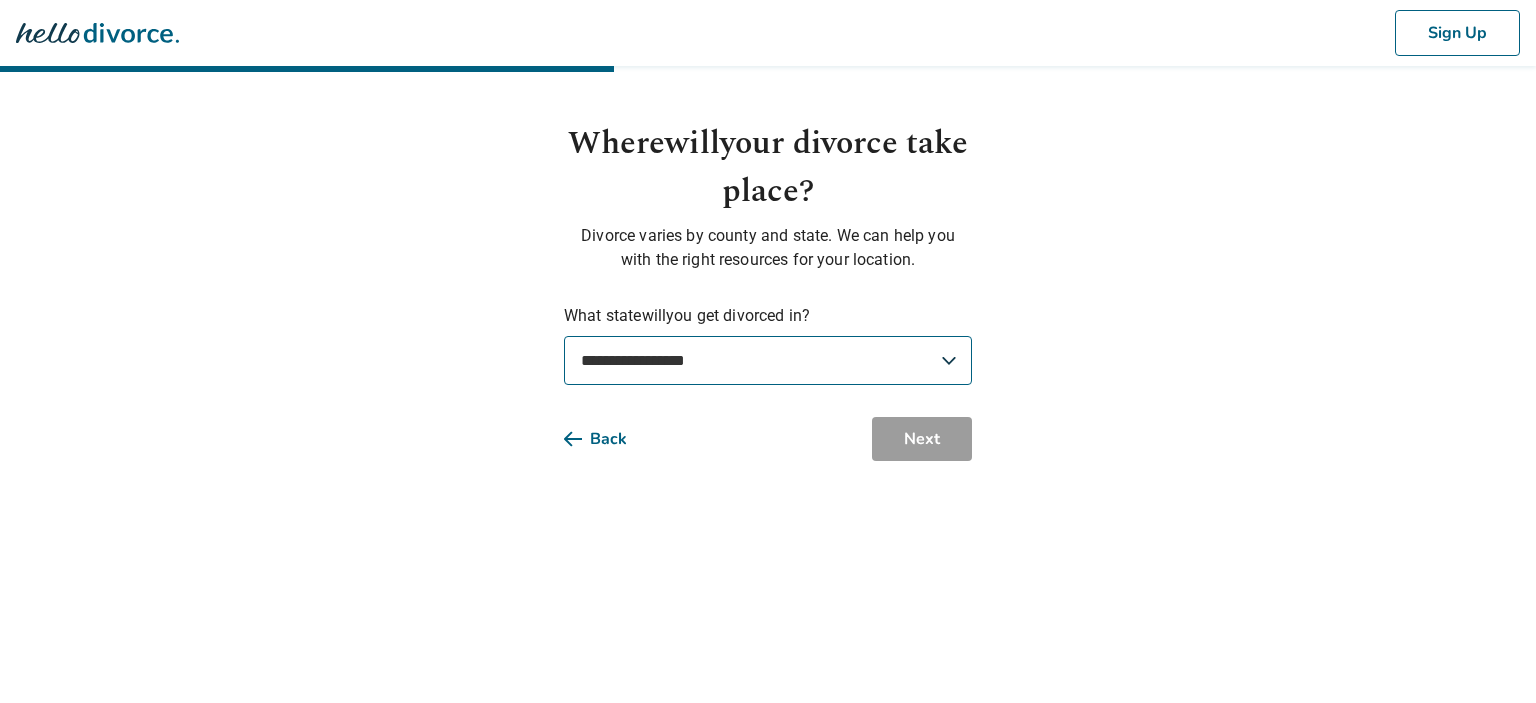 select on "**" 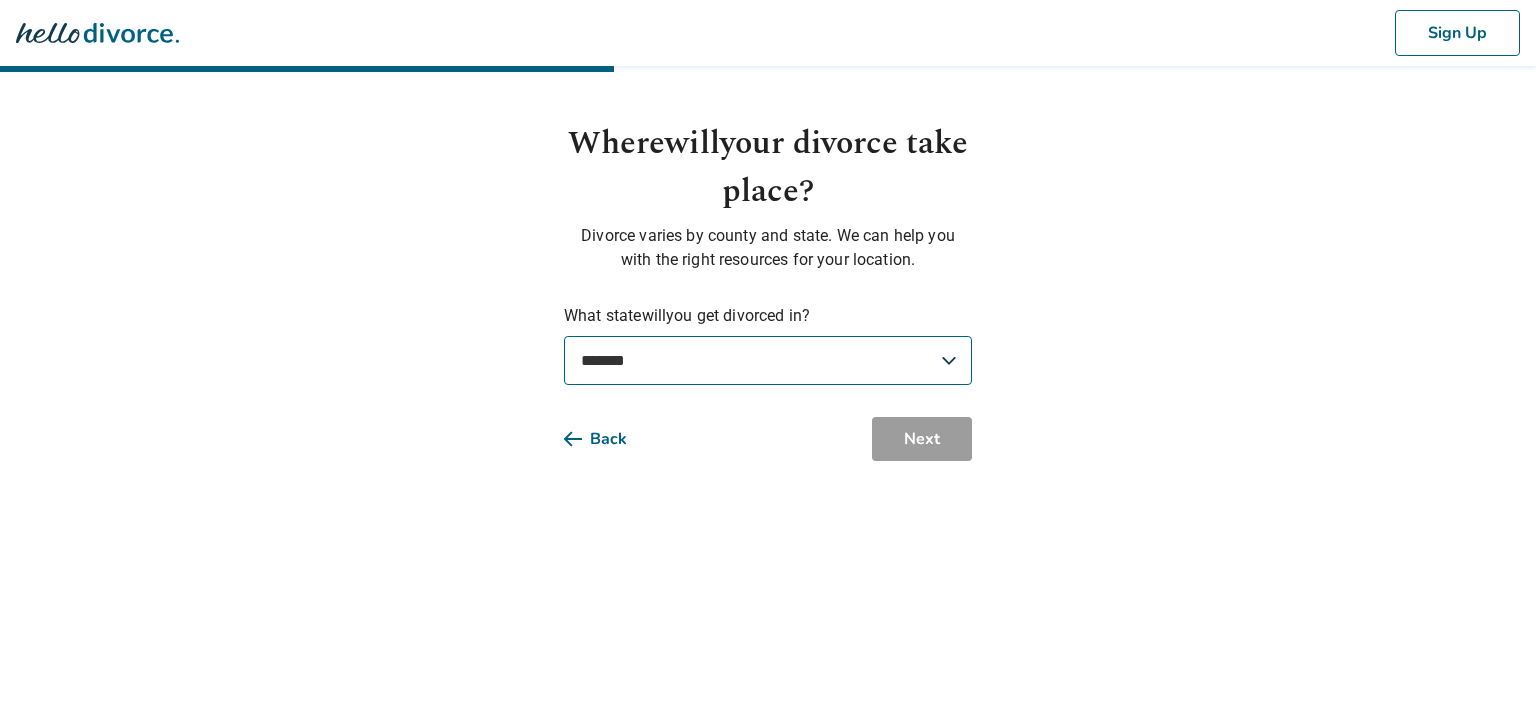 click on "**********" at bounding box center (0, 0) 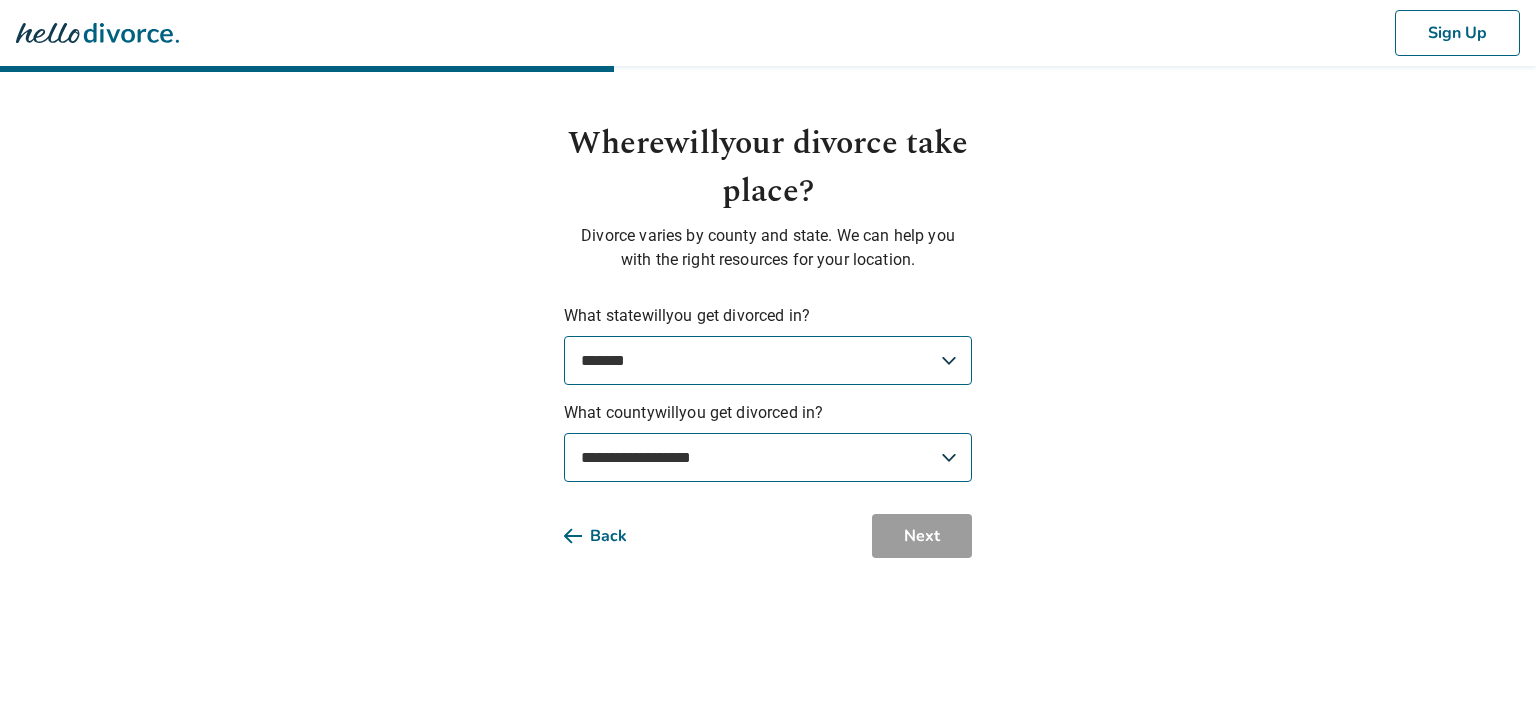 click on "**********" at bounding box center [768, 457] 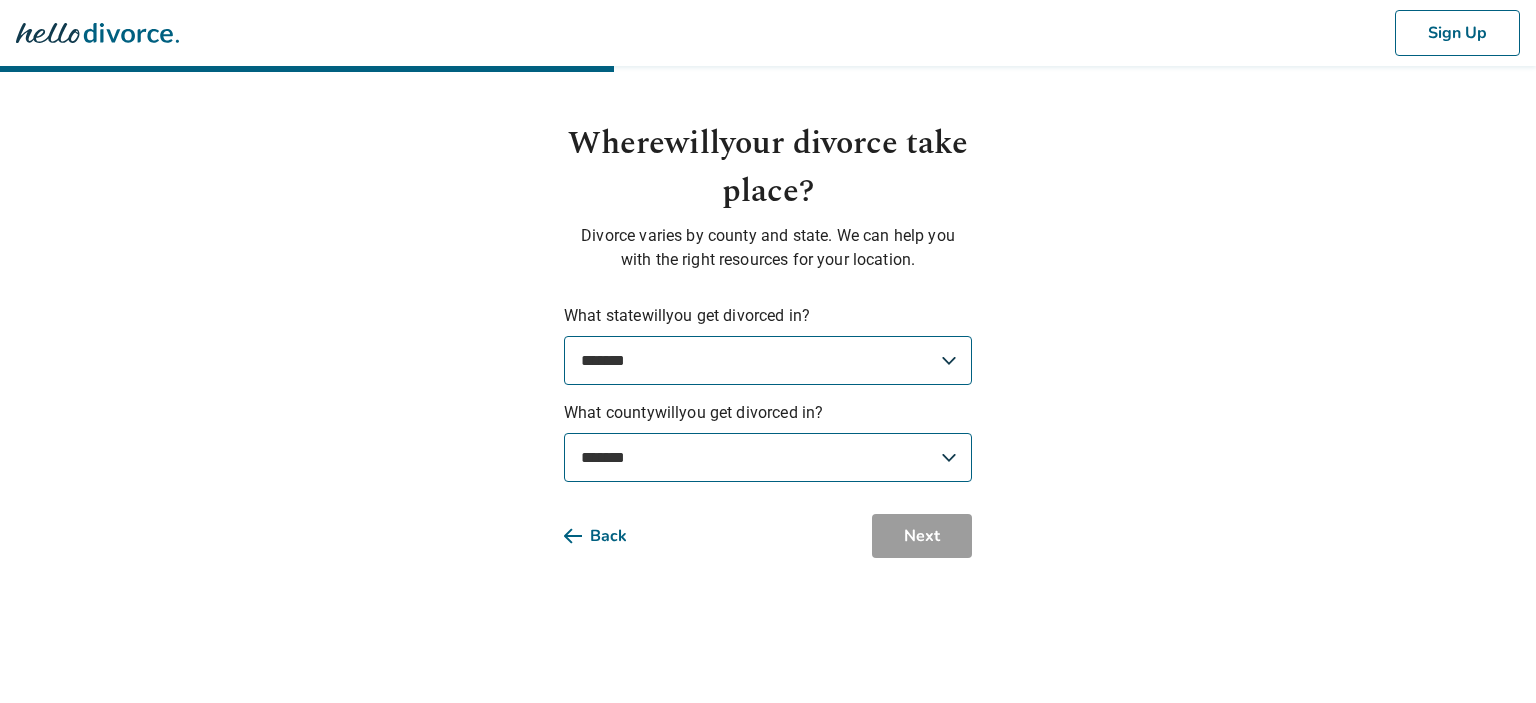 click on "*******" at bounding box center (0, 0) 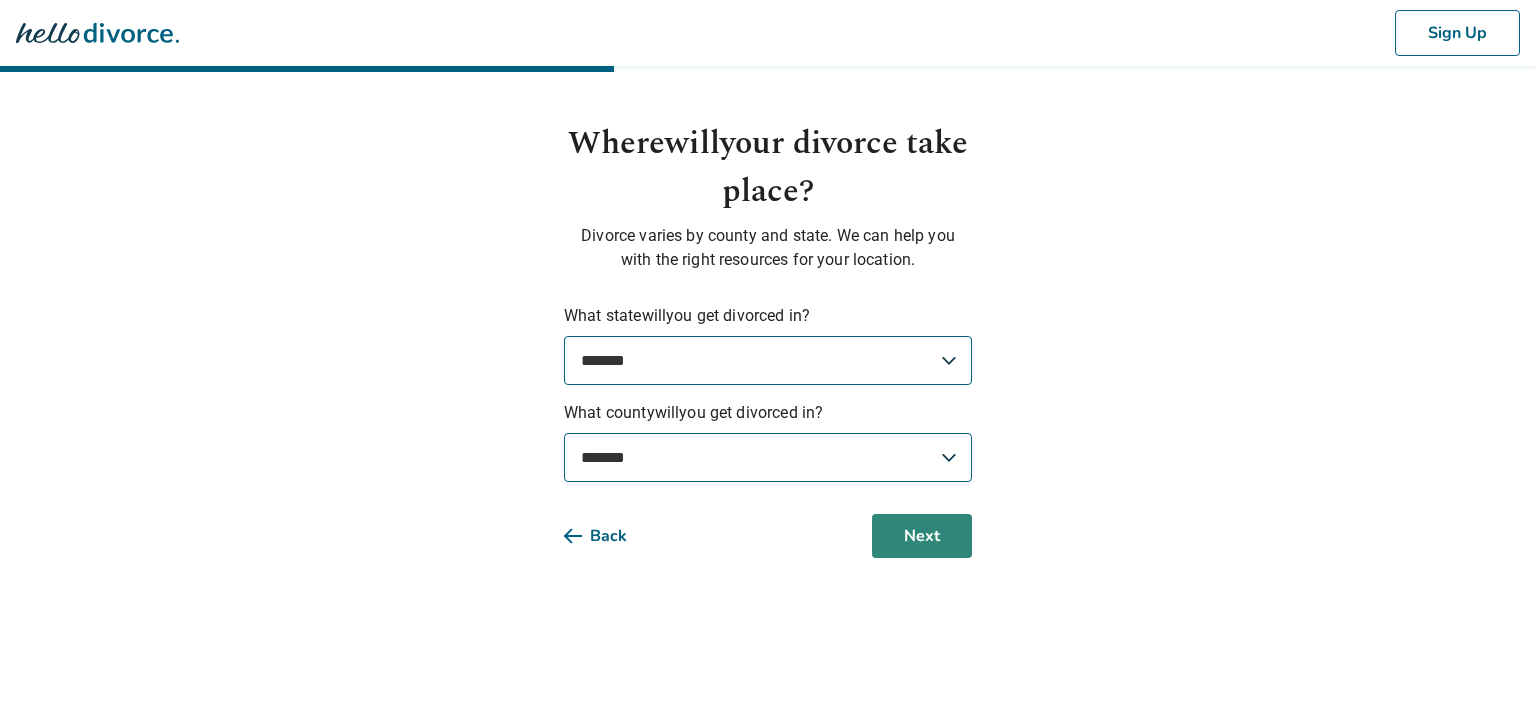 click on "Next" at bounding box center (922, 536) 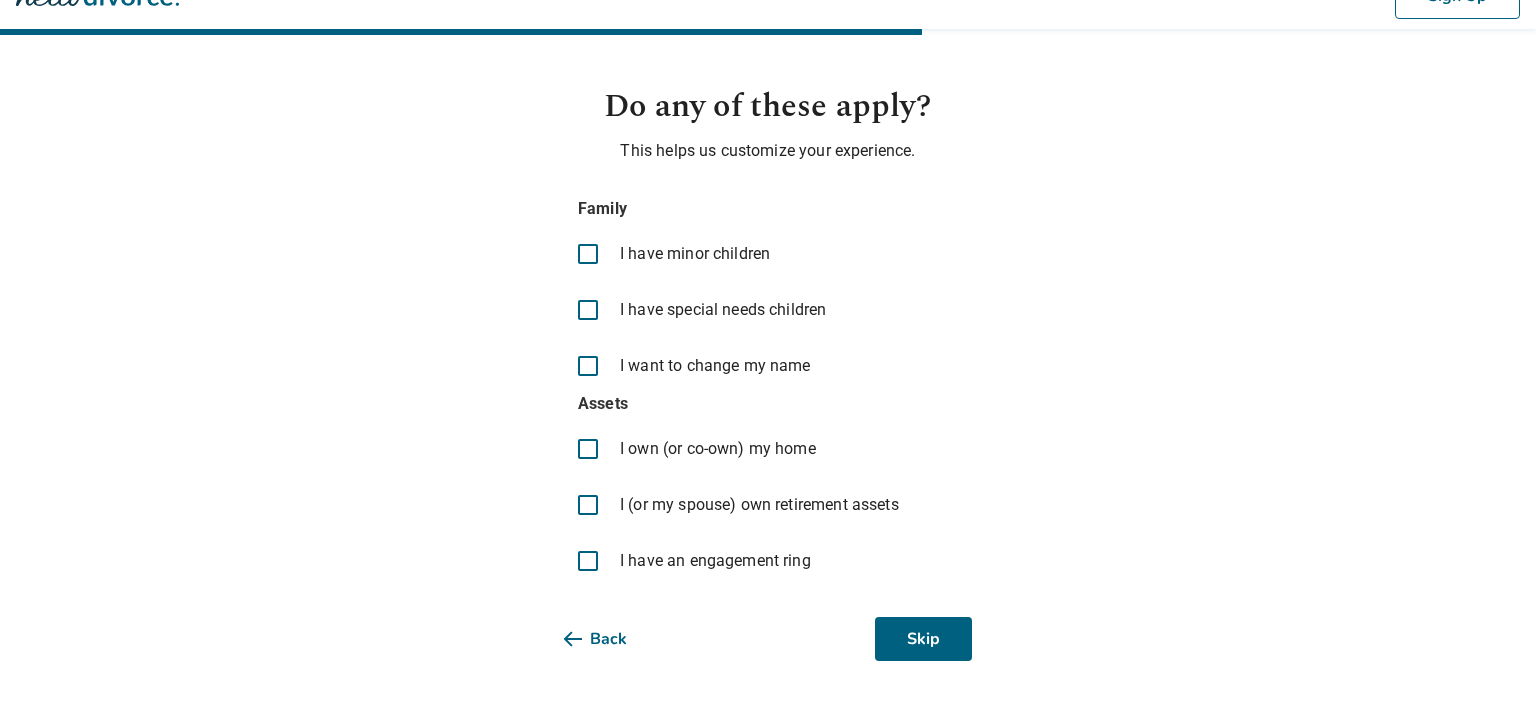 scroll, scrollTop: 42, scrollLeft: 0, axis: vertical 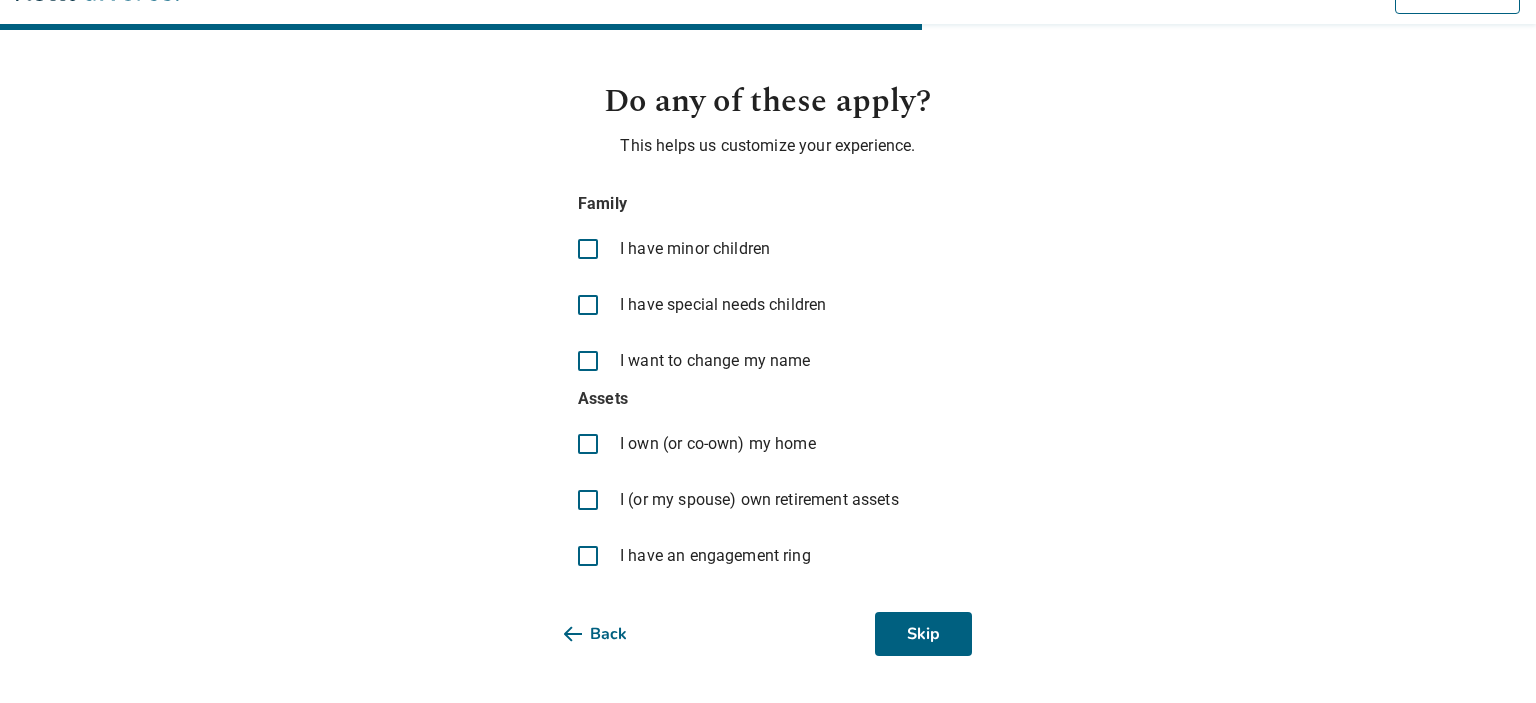 click at bounding box center (588, 500) 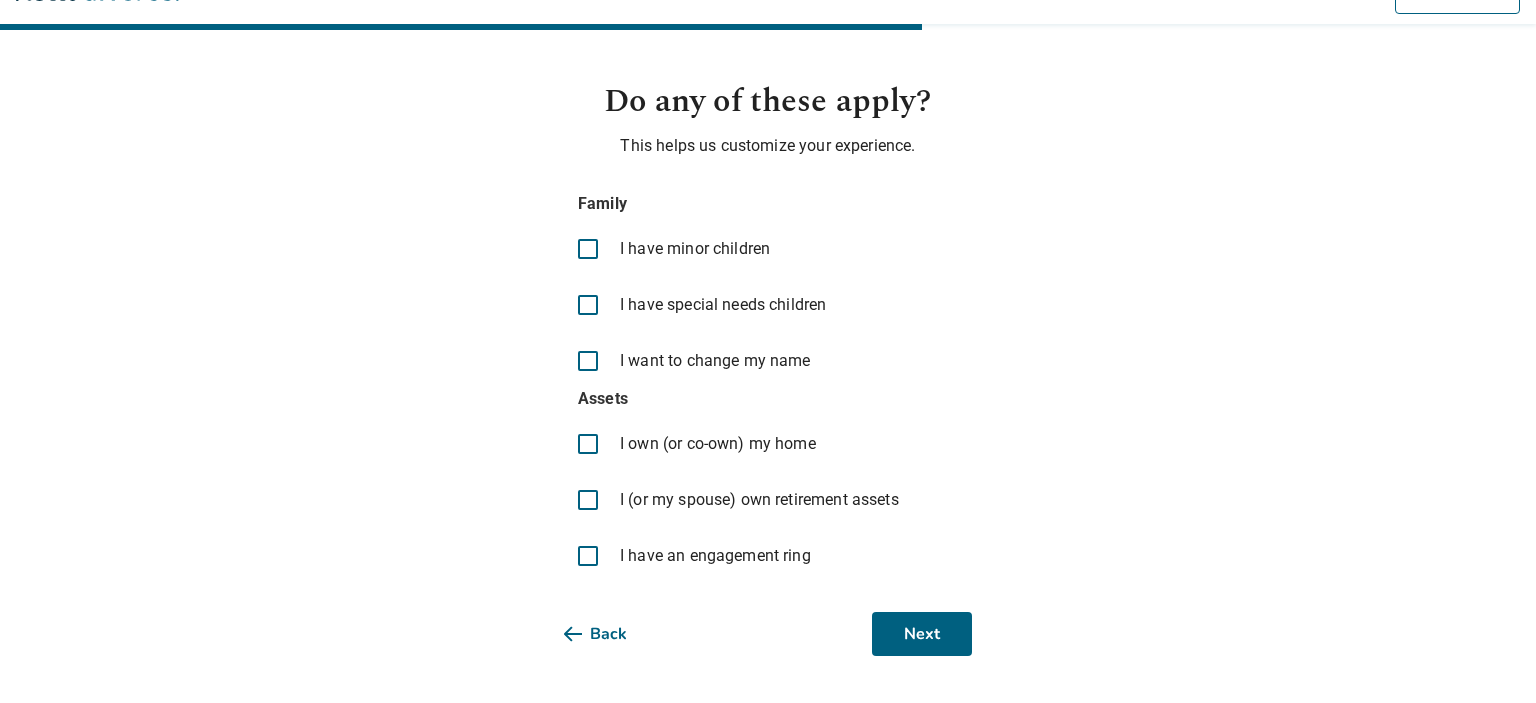 scroll, scrollTop: 22, scrollLeft: 0, axis: vertical 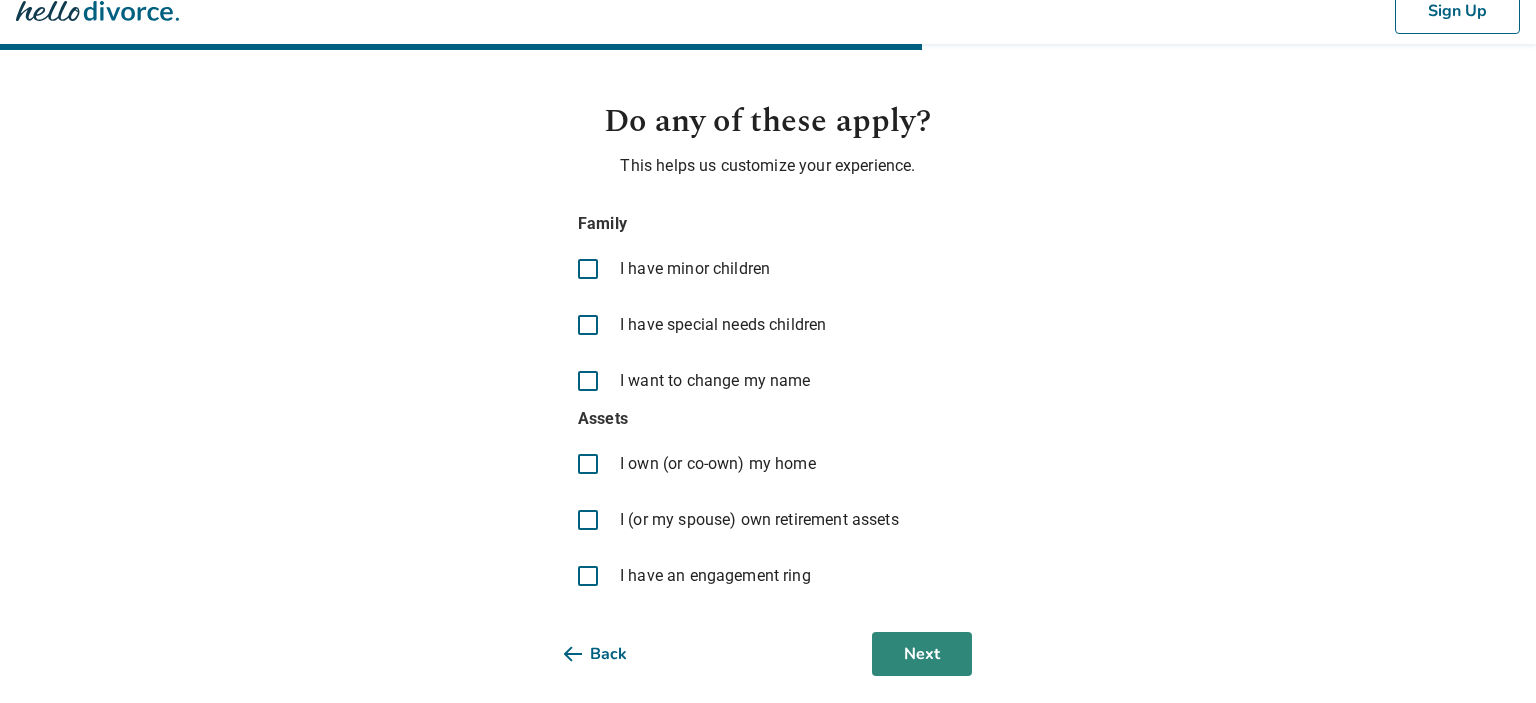 click on "Next" at bounding box center (922, 654) 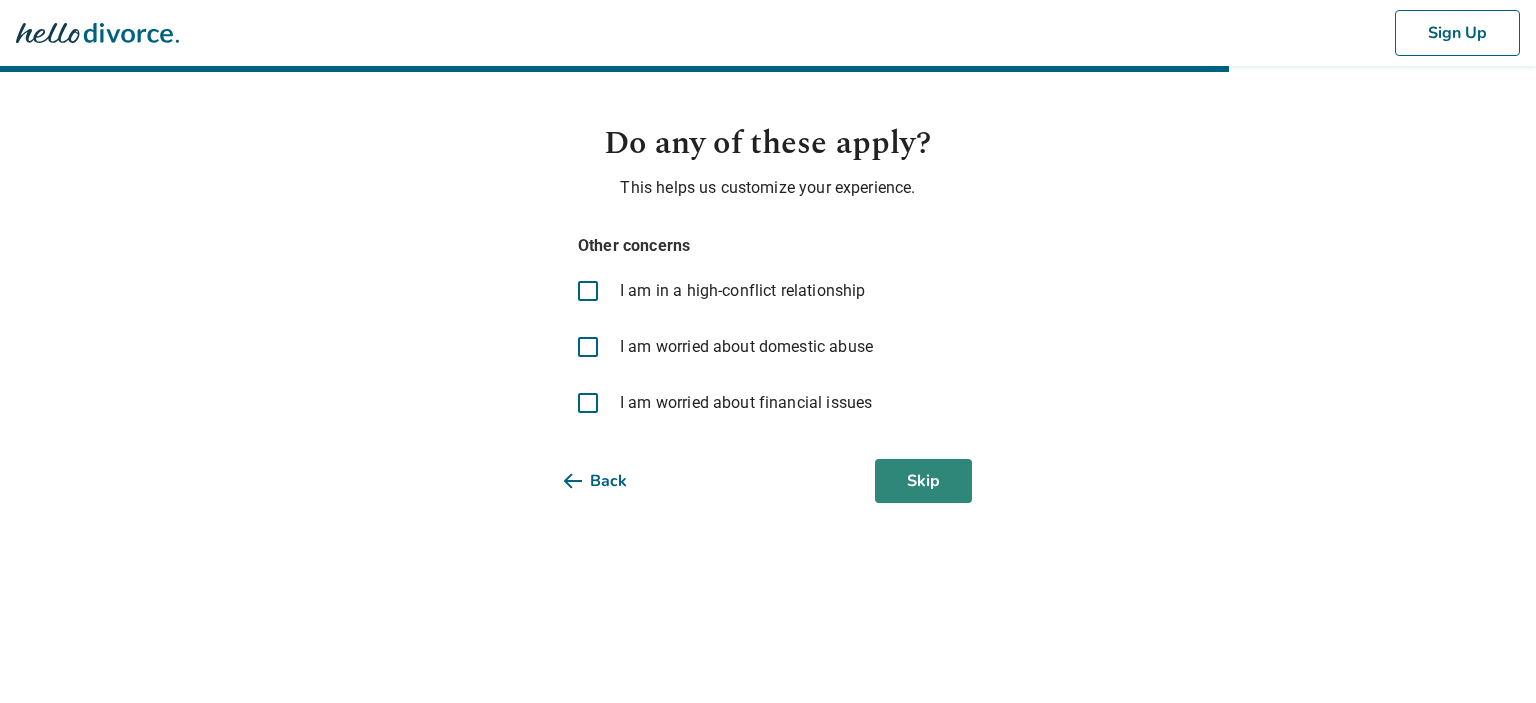 click on "Skip" at bounding box center [923, 481] 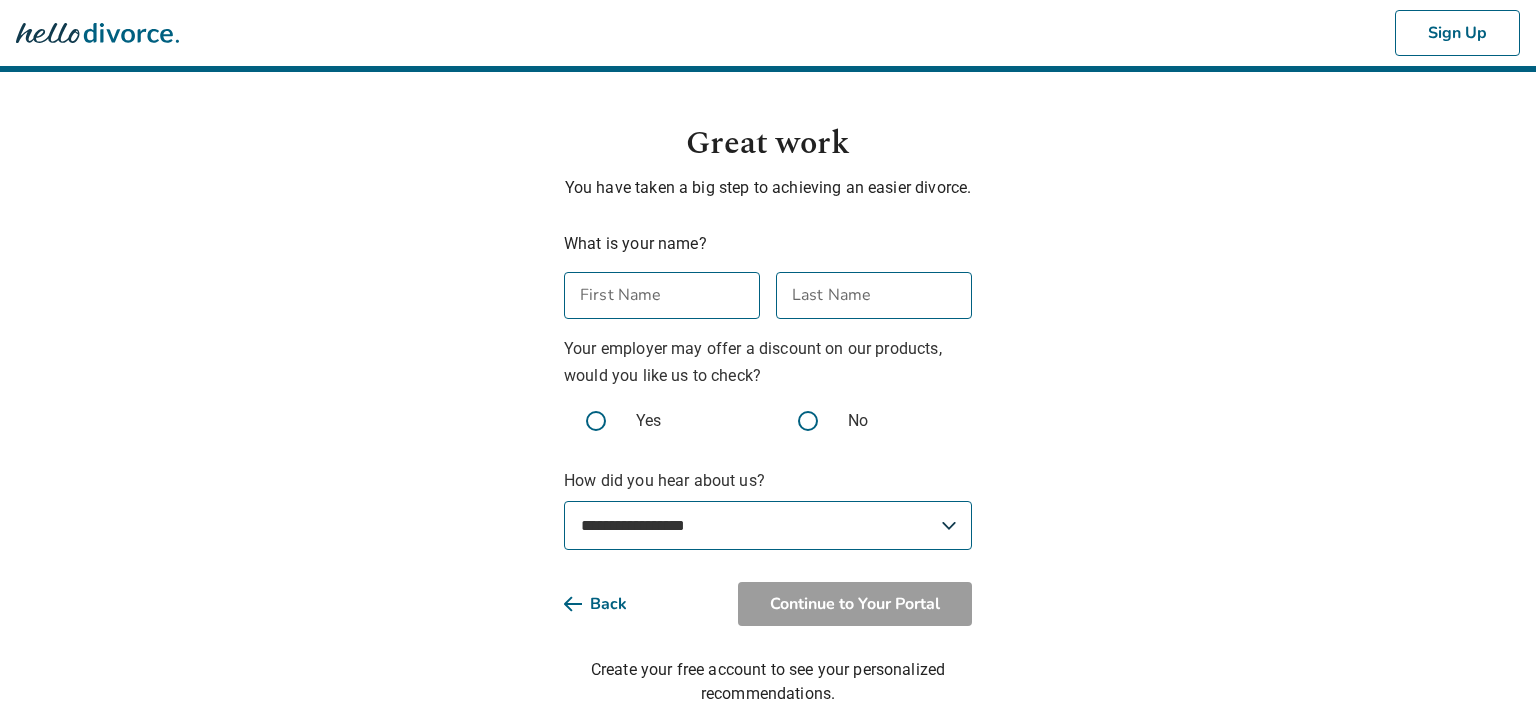 click on "First Name" at bounding box center (662, 295) 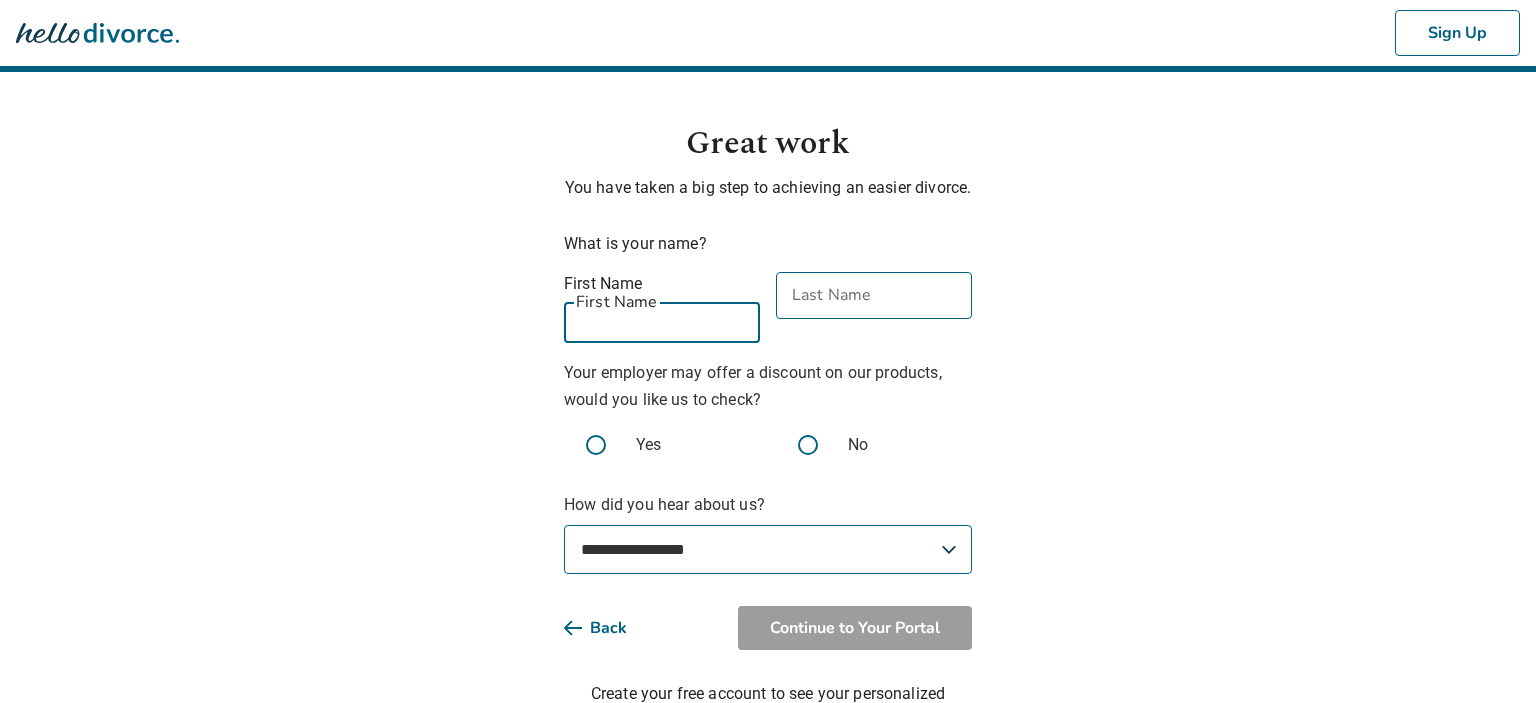 click on "**********" at bounding box center [768, 365] 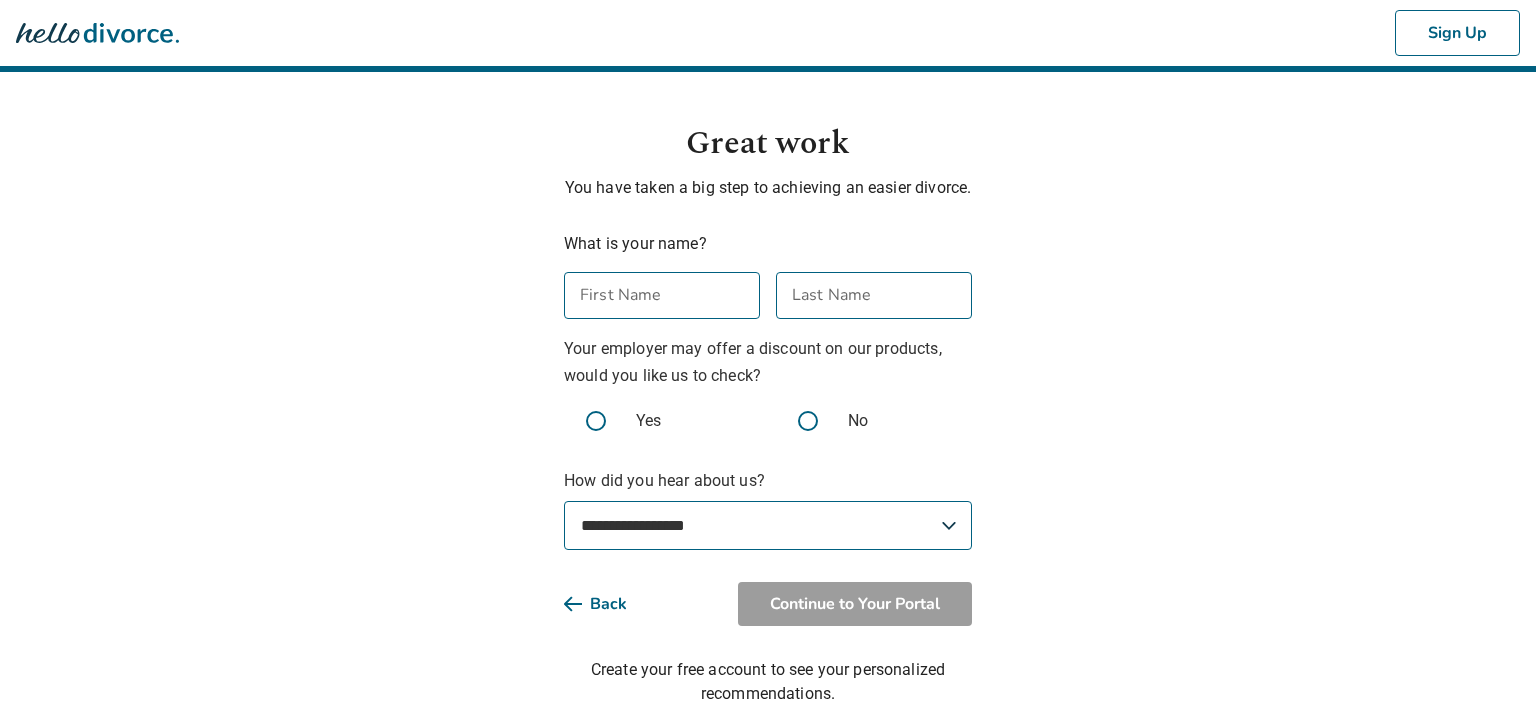 scroll, scrollTop: 74, scrollLeft: 0, axis: vertical 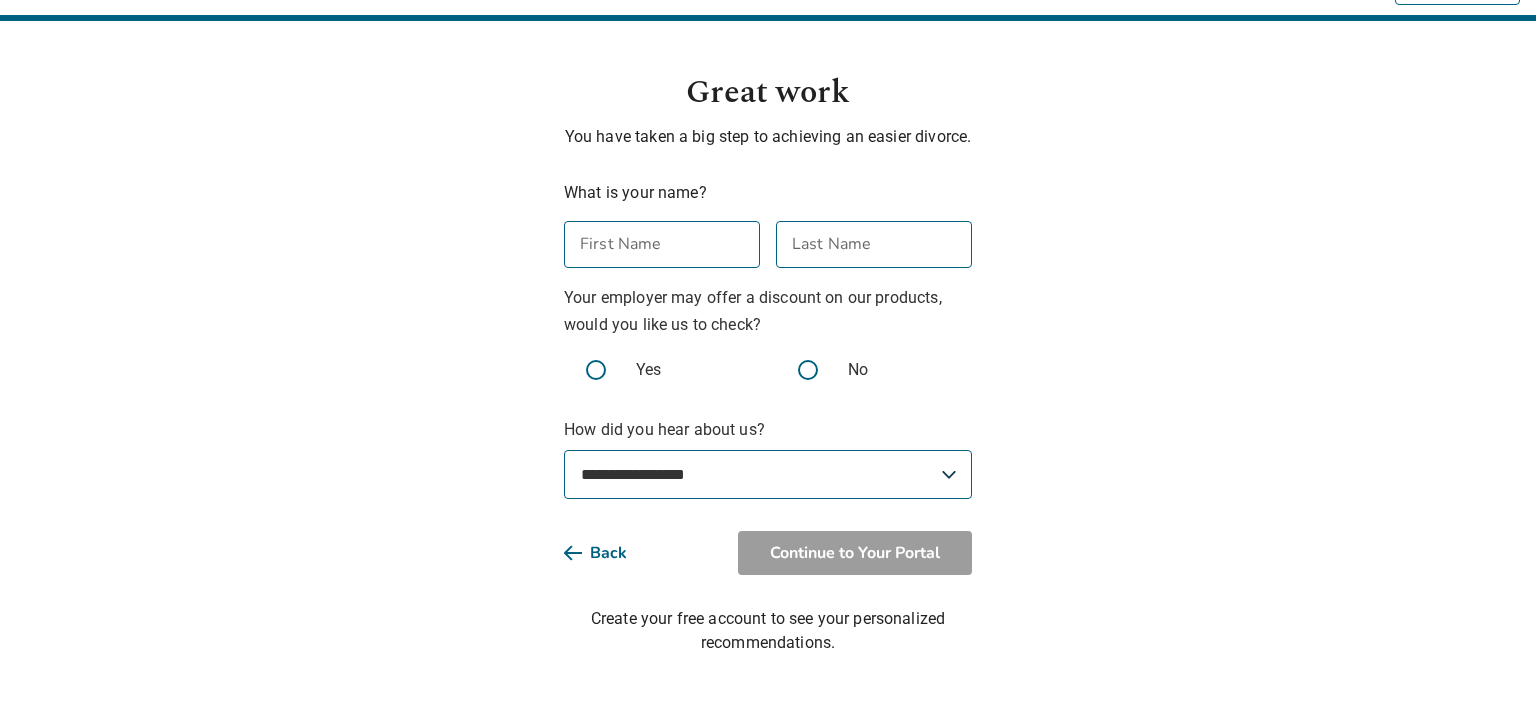 click on "First Name" at bounding box center [662, 244] 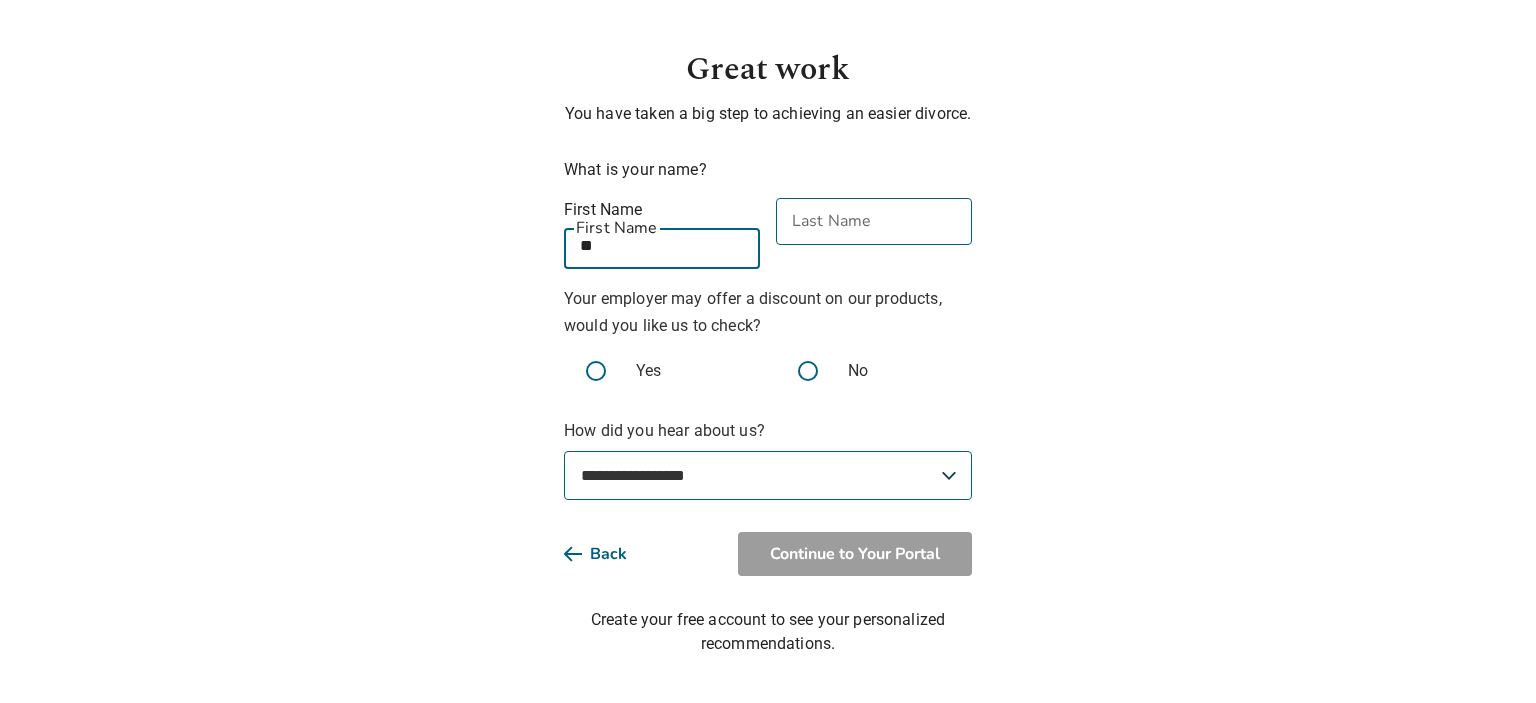 type on "*" 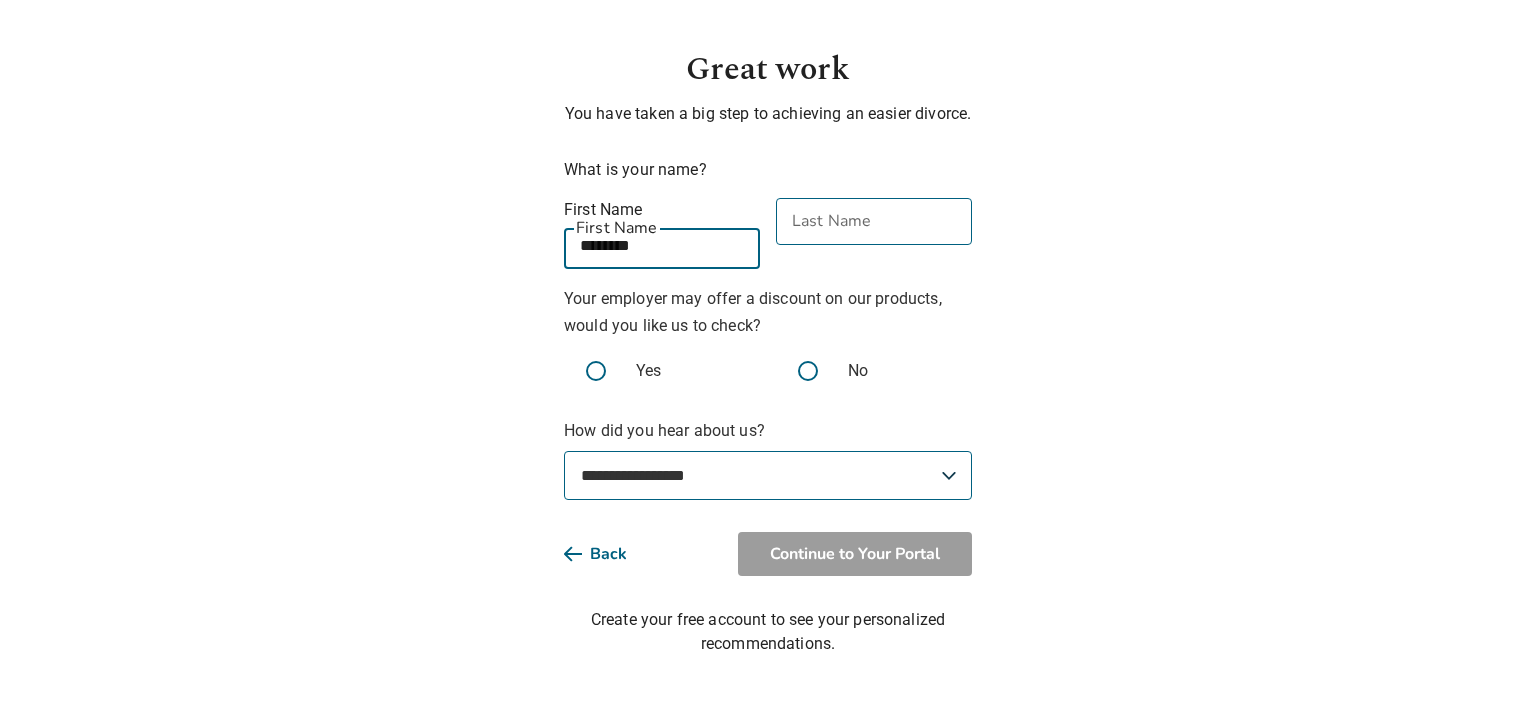 type on "********" 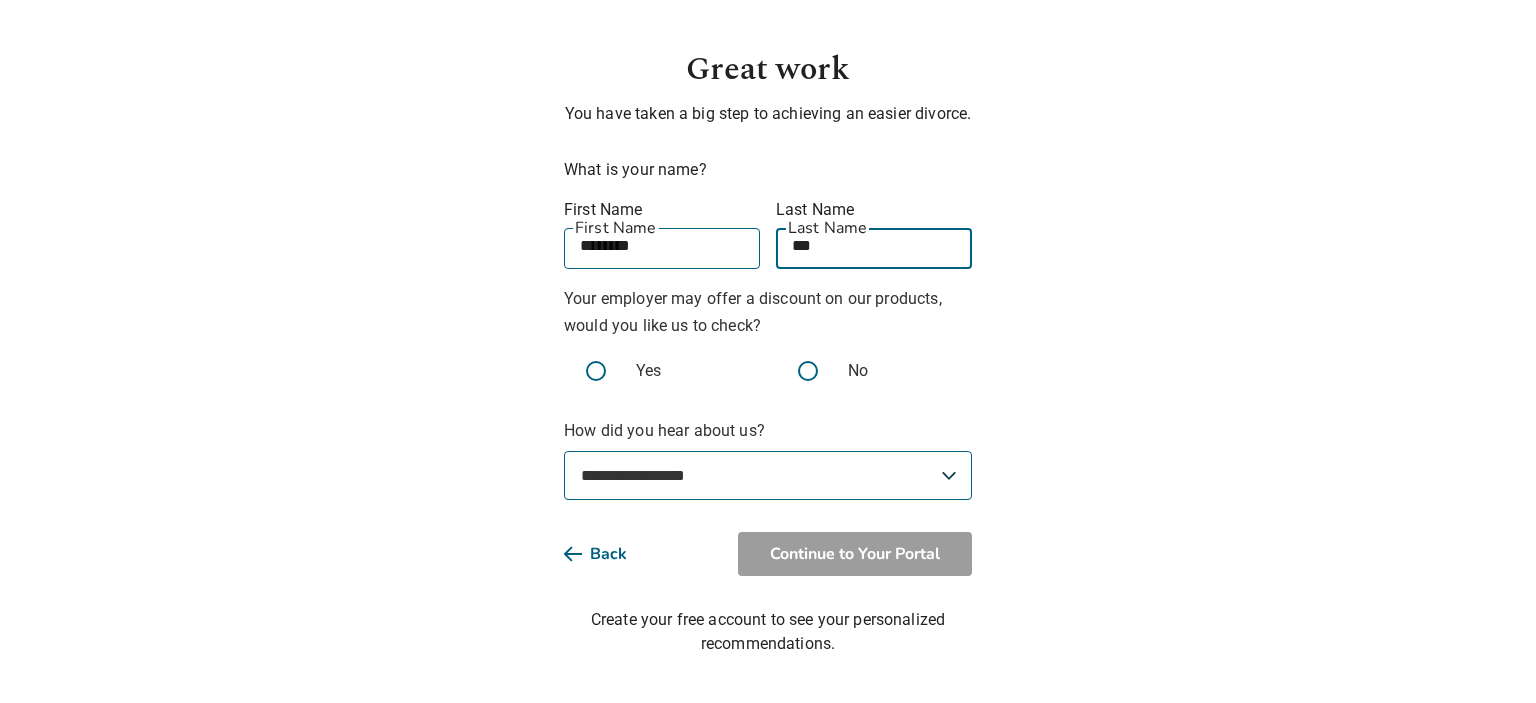 type on "***" 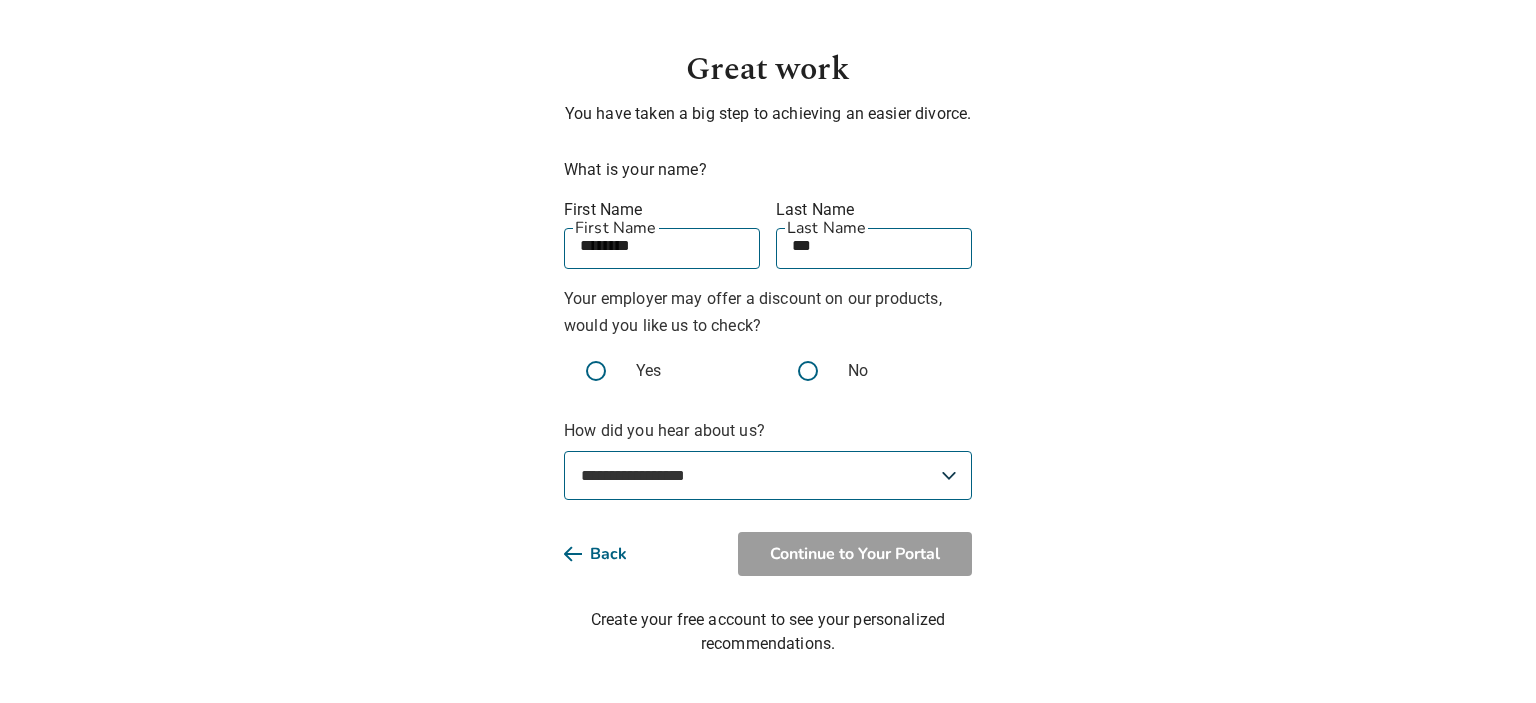 click on "**********" at bounding box center [768, 475] 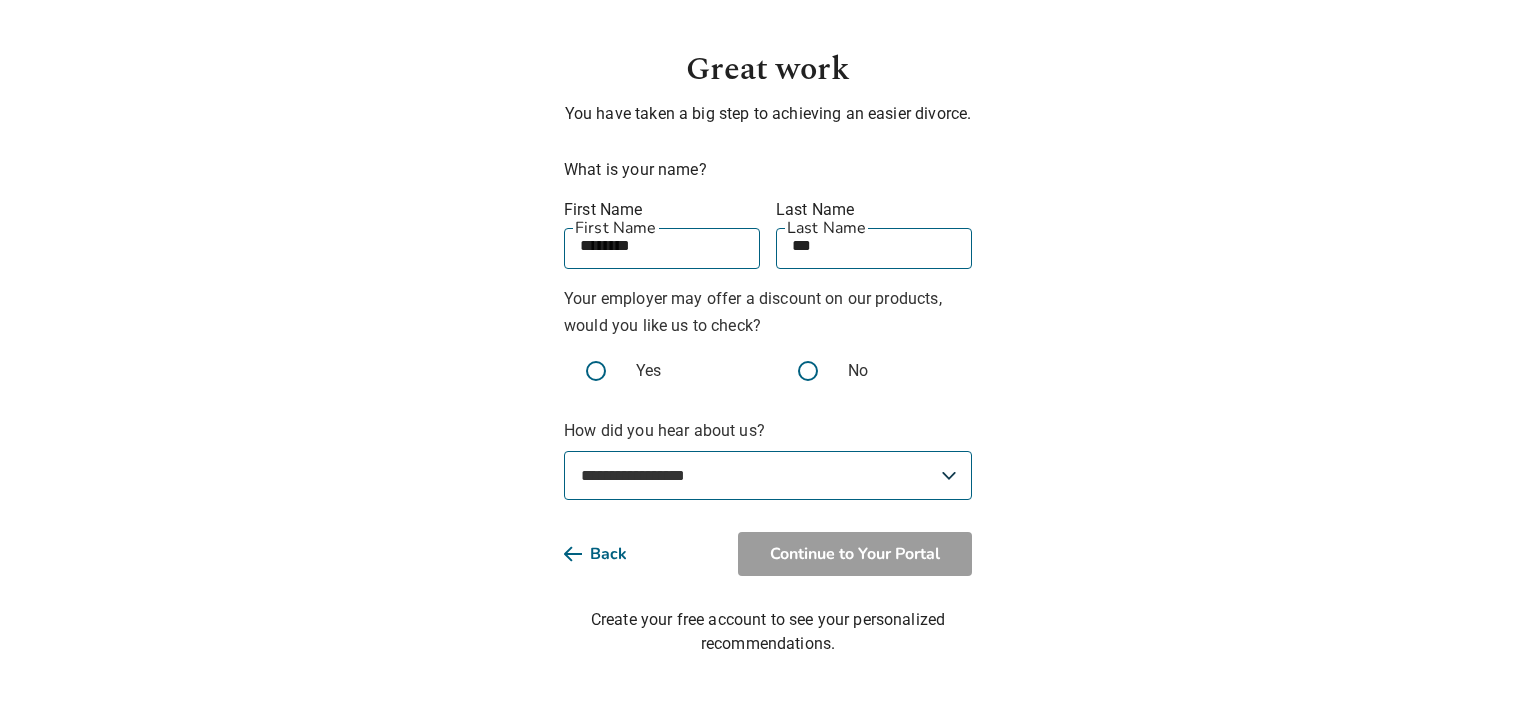 select on "**********" 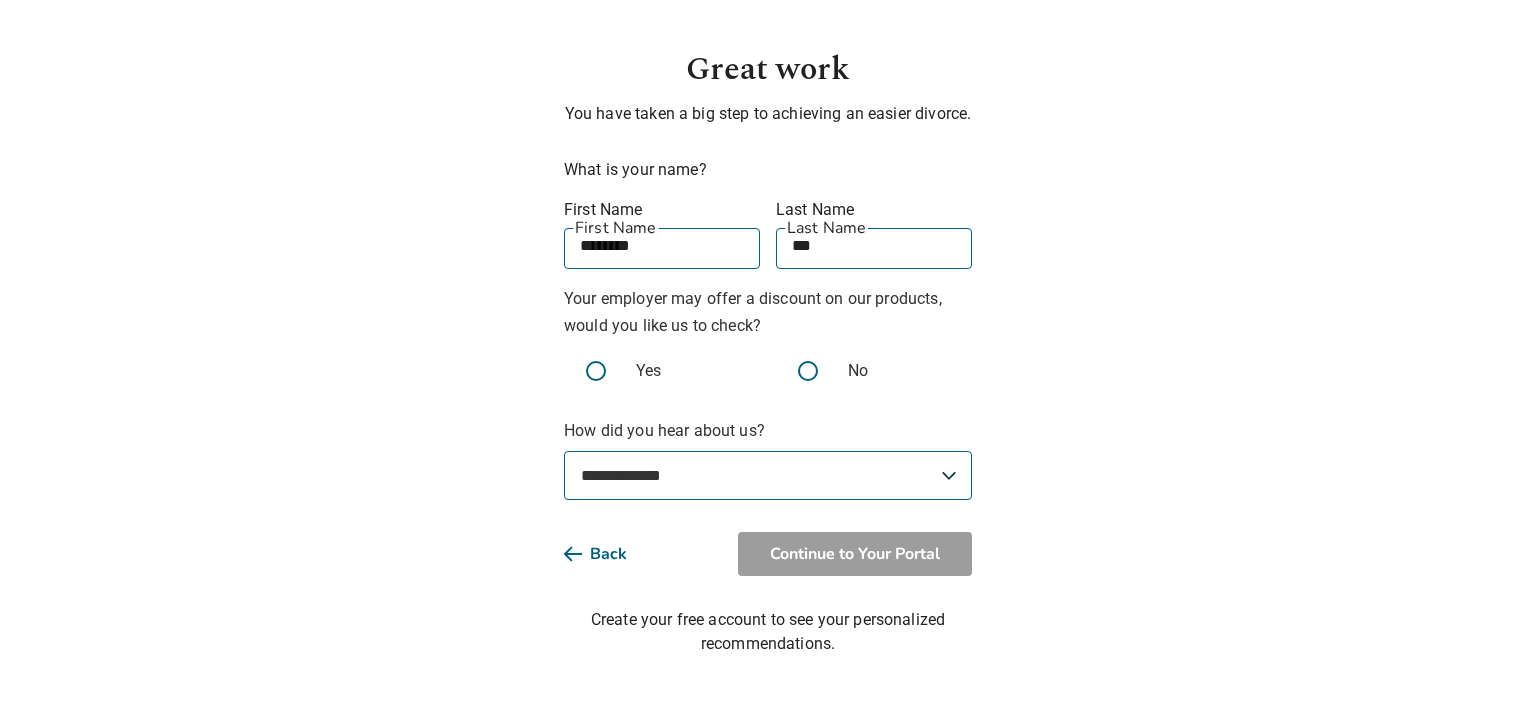 click on "**********" at bounding box center (0, 0) 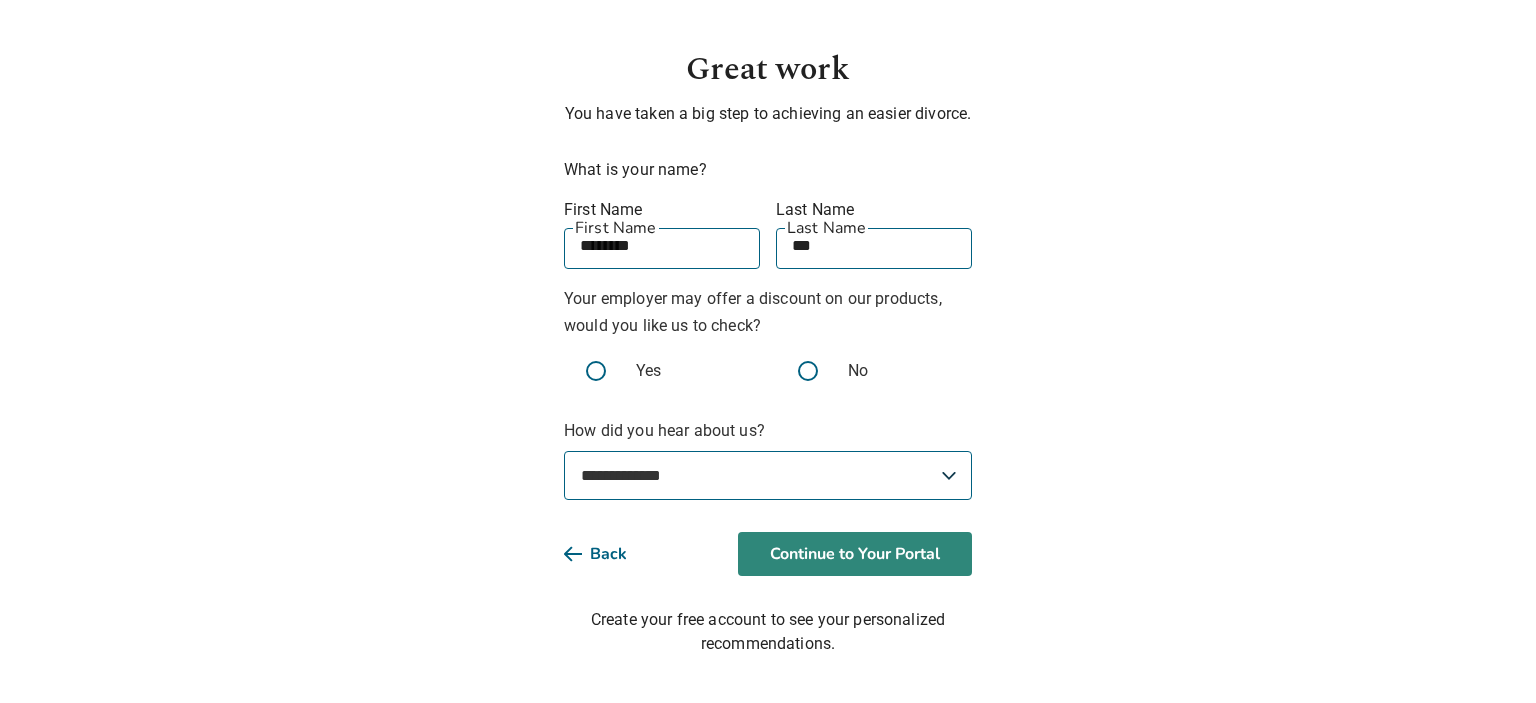 click on "Continue to Your Portal" at bounding box center [855, 554] 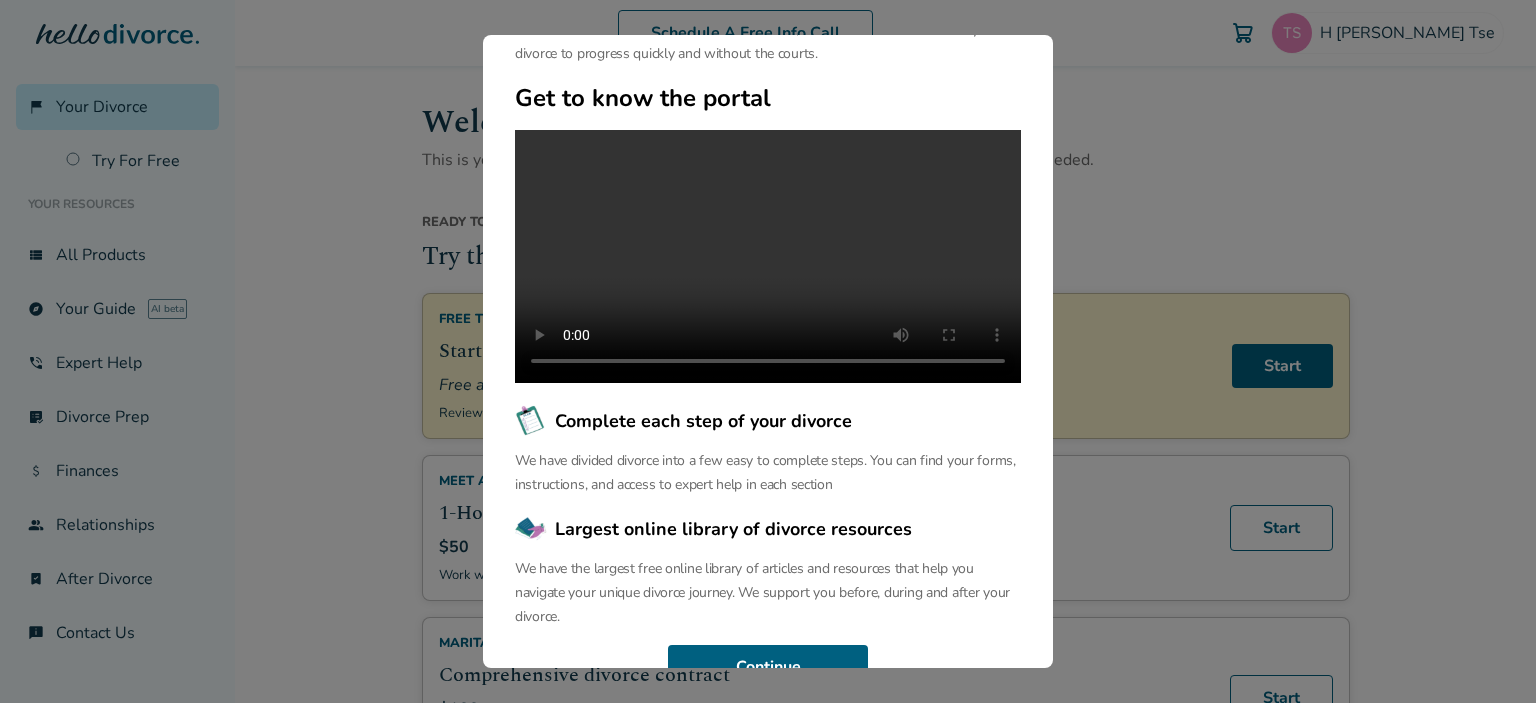 scroll, scrollTop: 196, scrollLeft: 0, axis: vertical 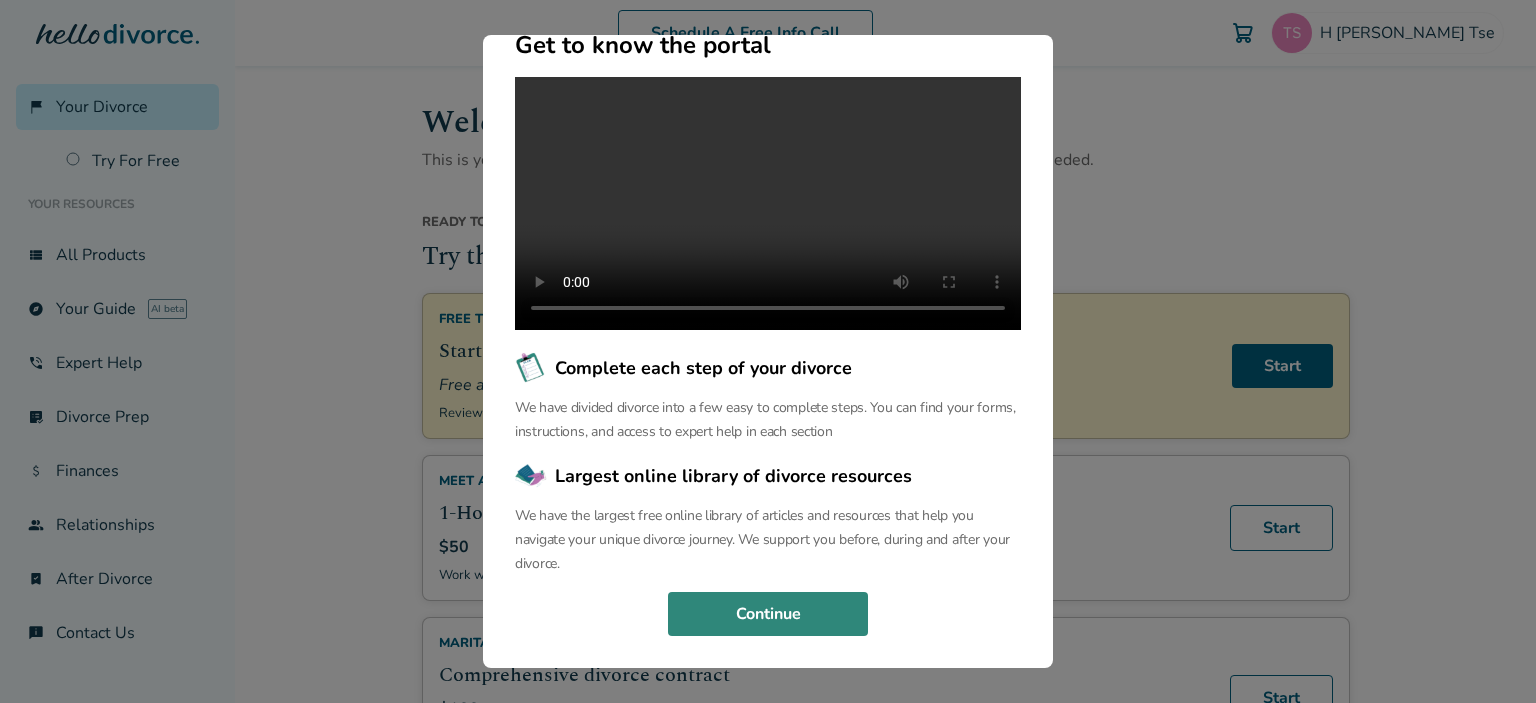 click on "Continue" at bounding box center (768, 614) 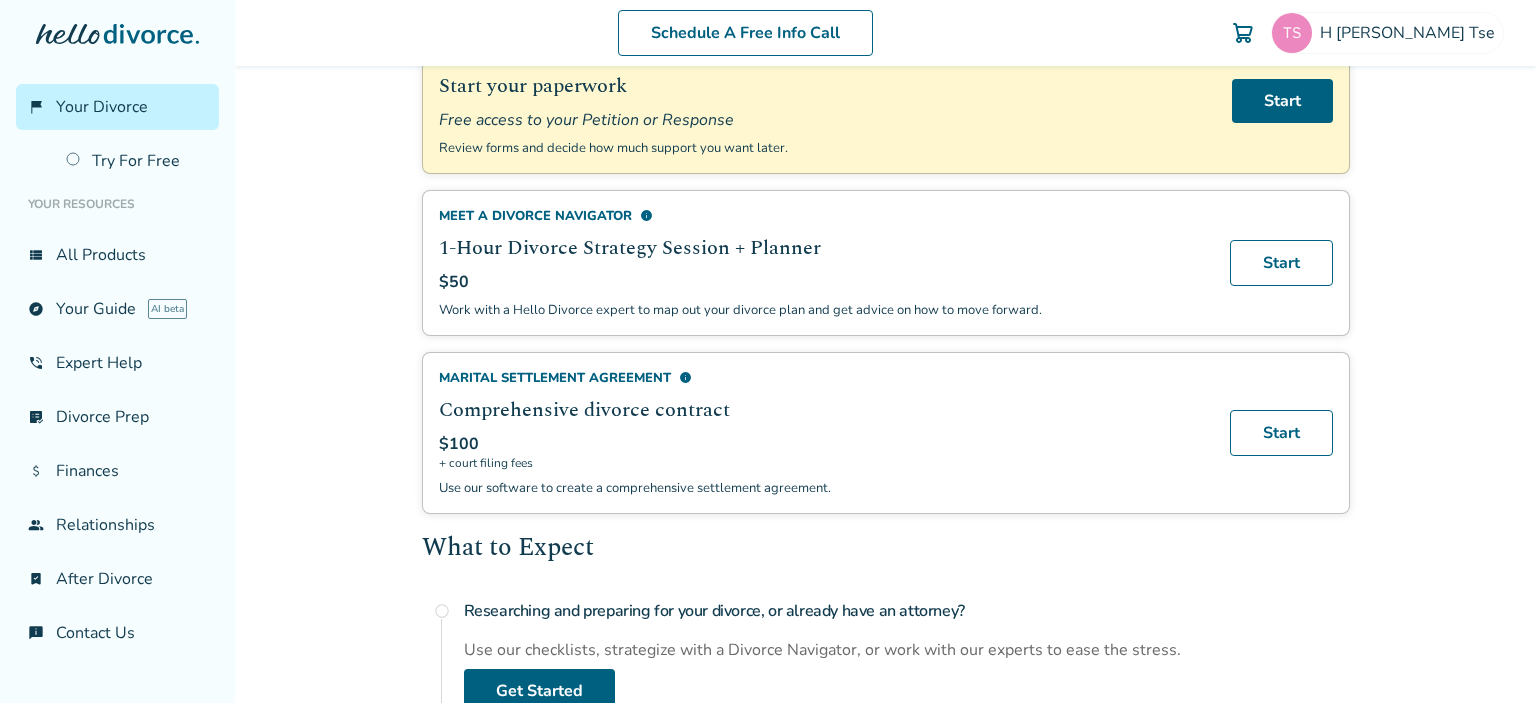 scroll, scrollTop: 294, scrollLeft: 0, axis: vertical 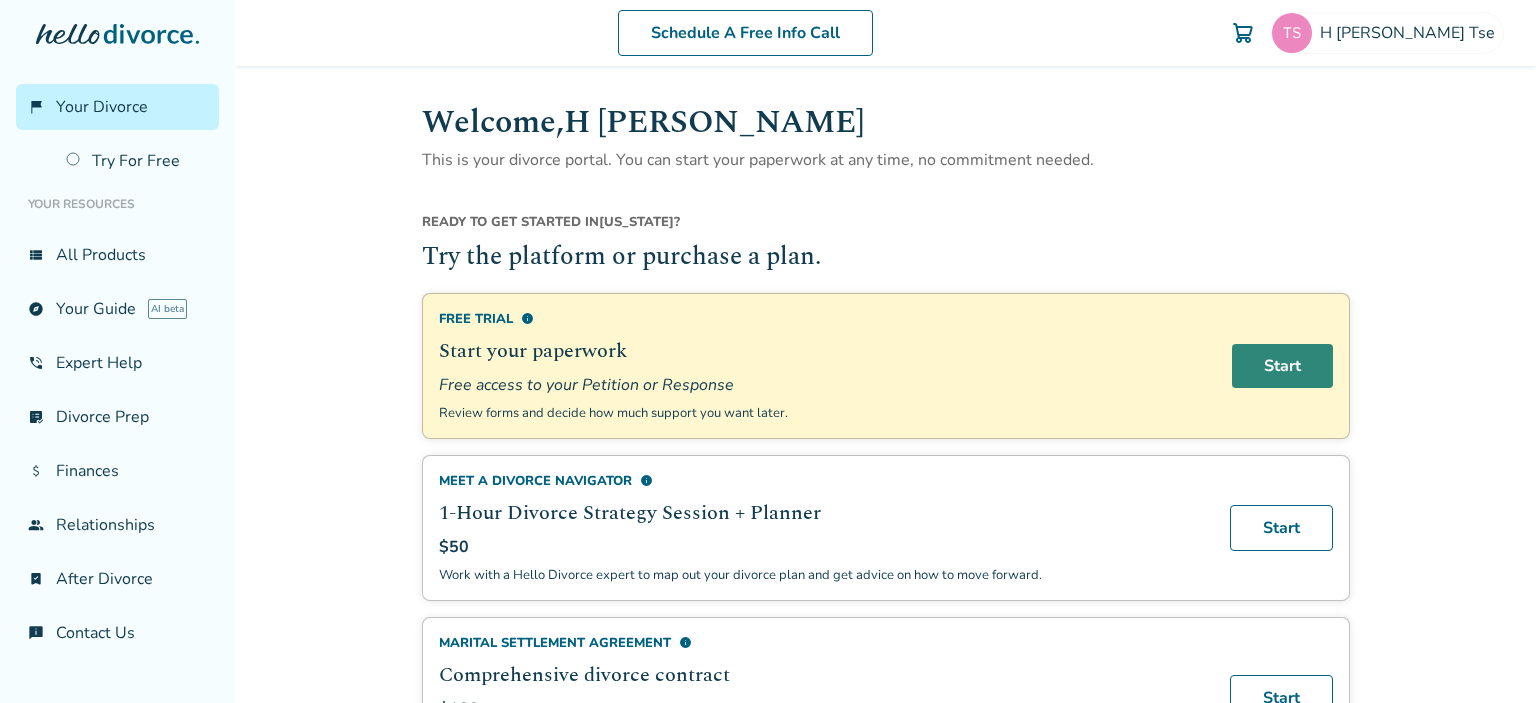 click on "Start" at bounding box center [1282, 366] 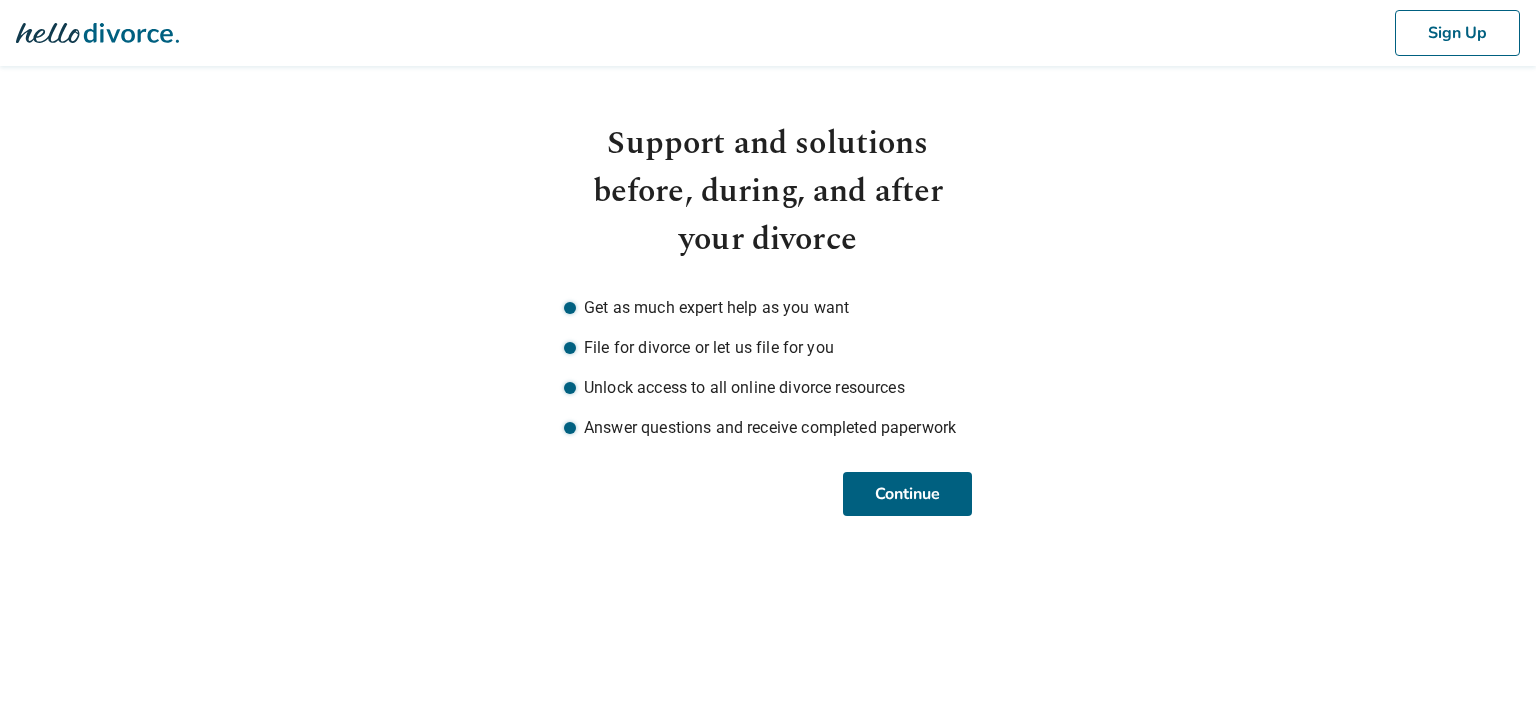 scroll, scrollTop: 0, scrollLeft: 0, axis: both 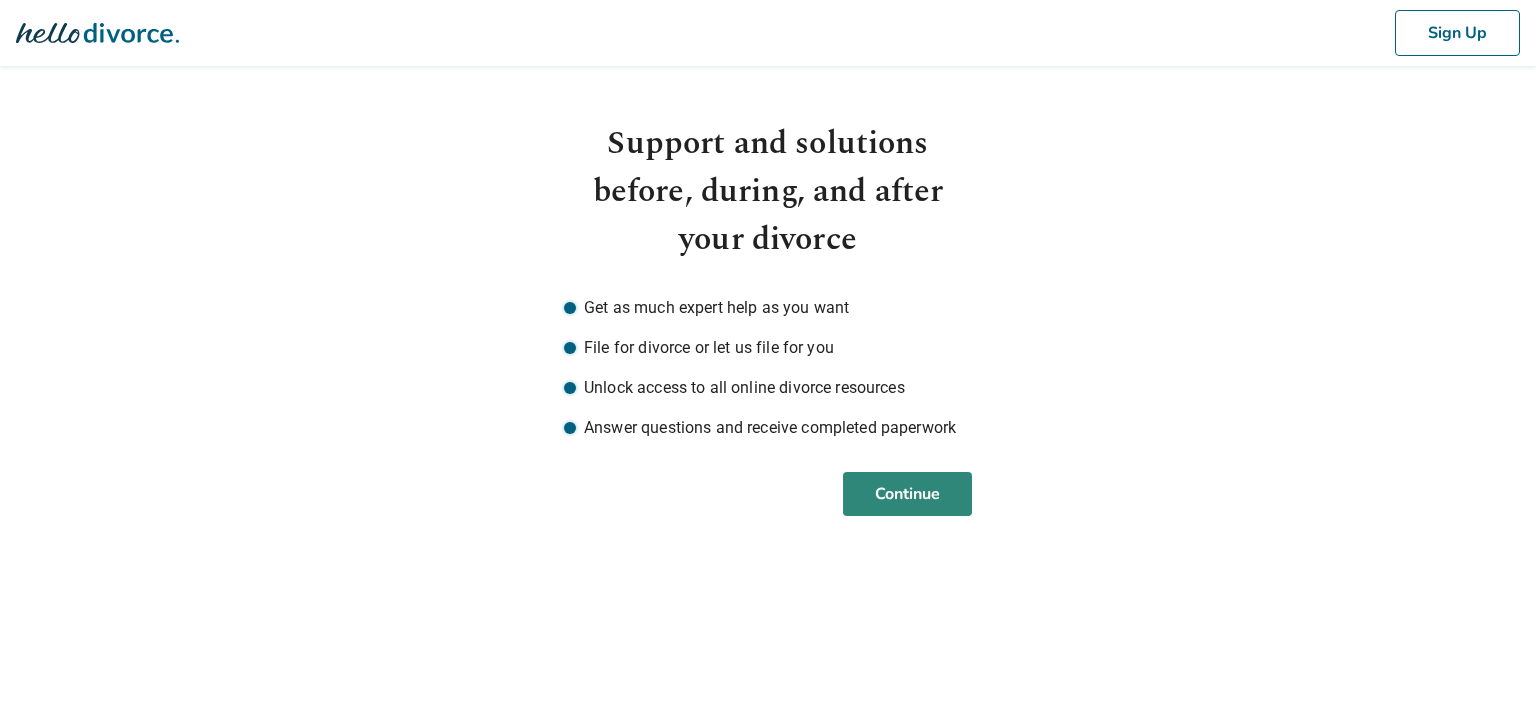 click on "Continue" at bounding box center (907, 494) 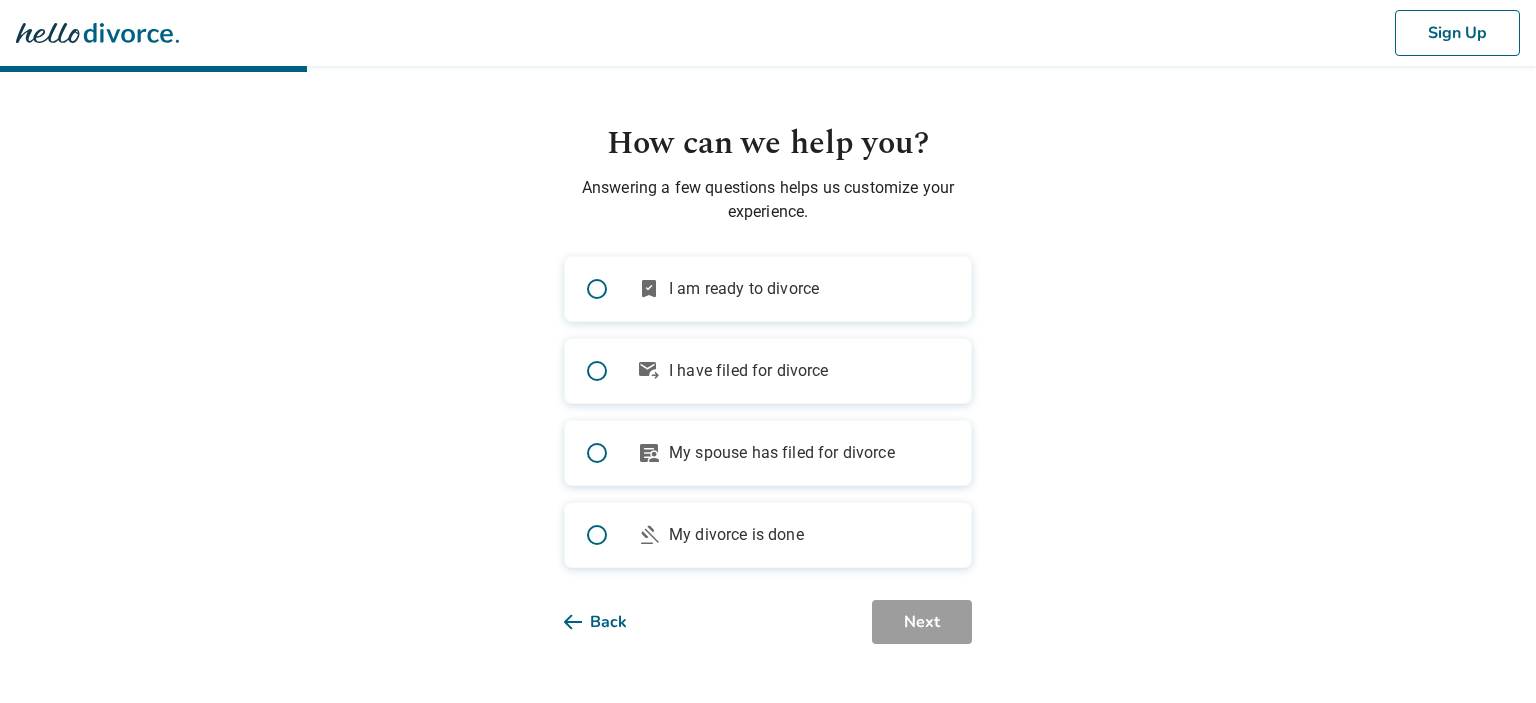 click at bounding box center (597, 289) 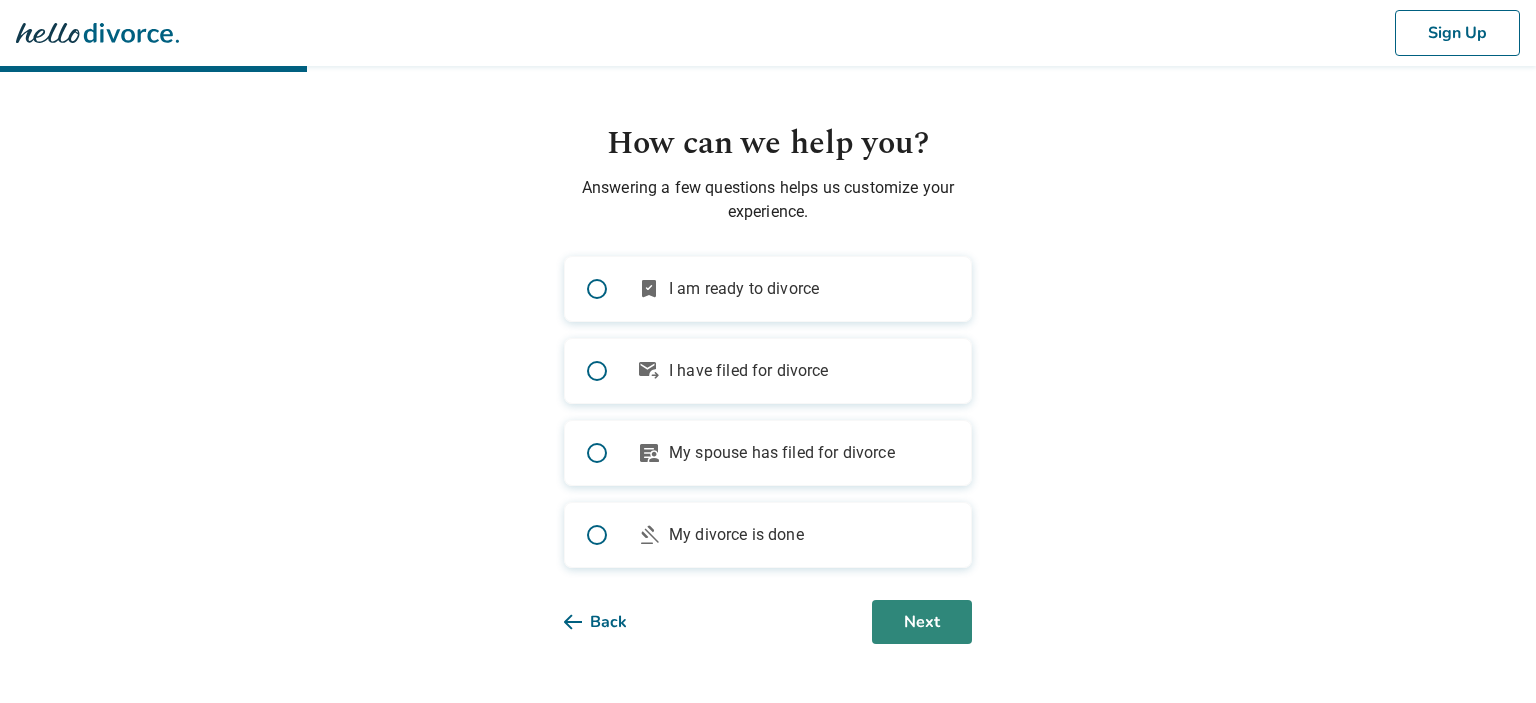 click on "Next" at bounding box center (922, 622) 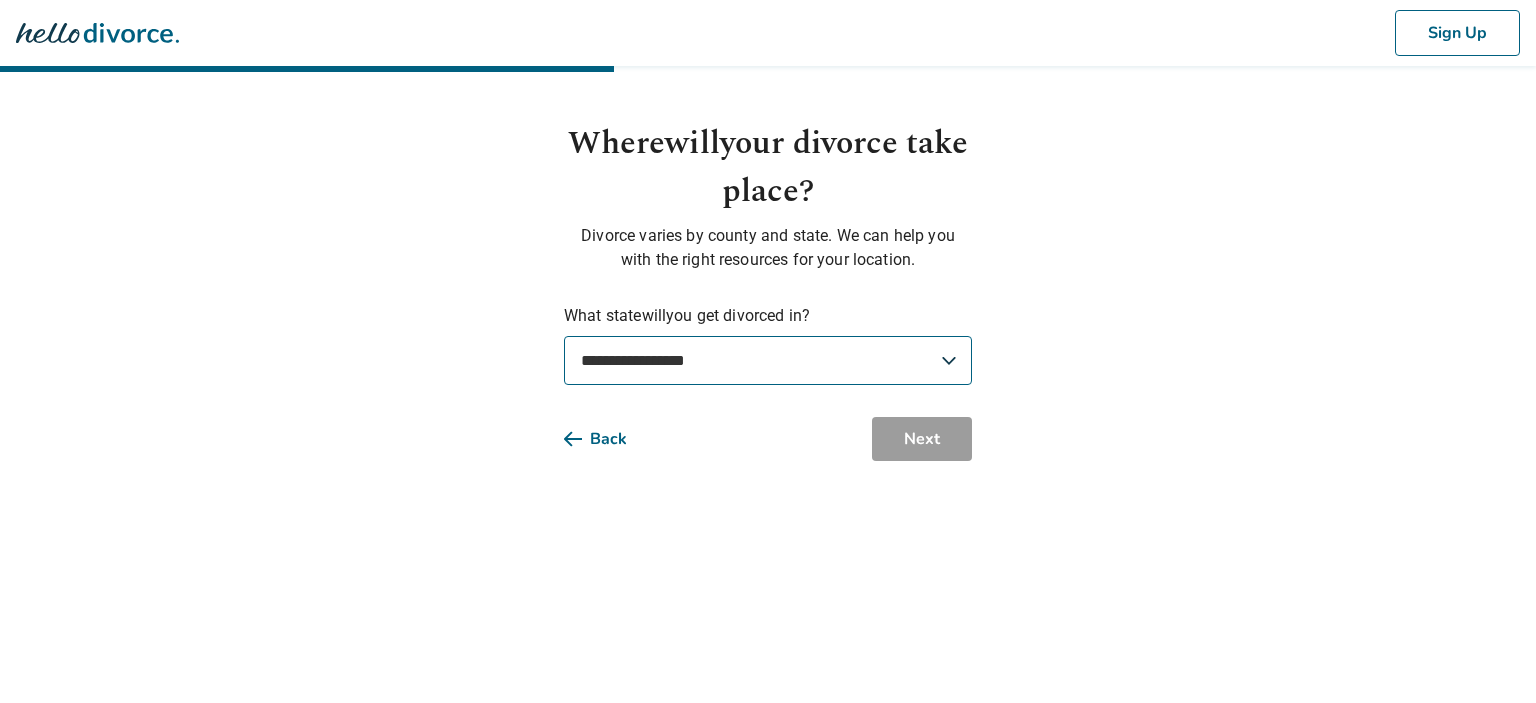 click on "**********" at bounding box center (768, 360) 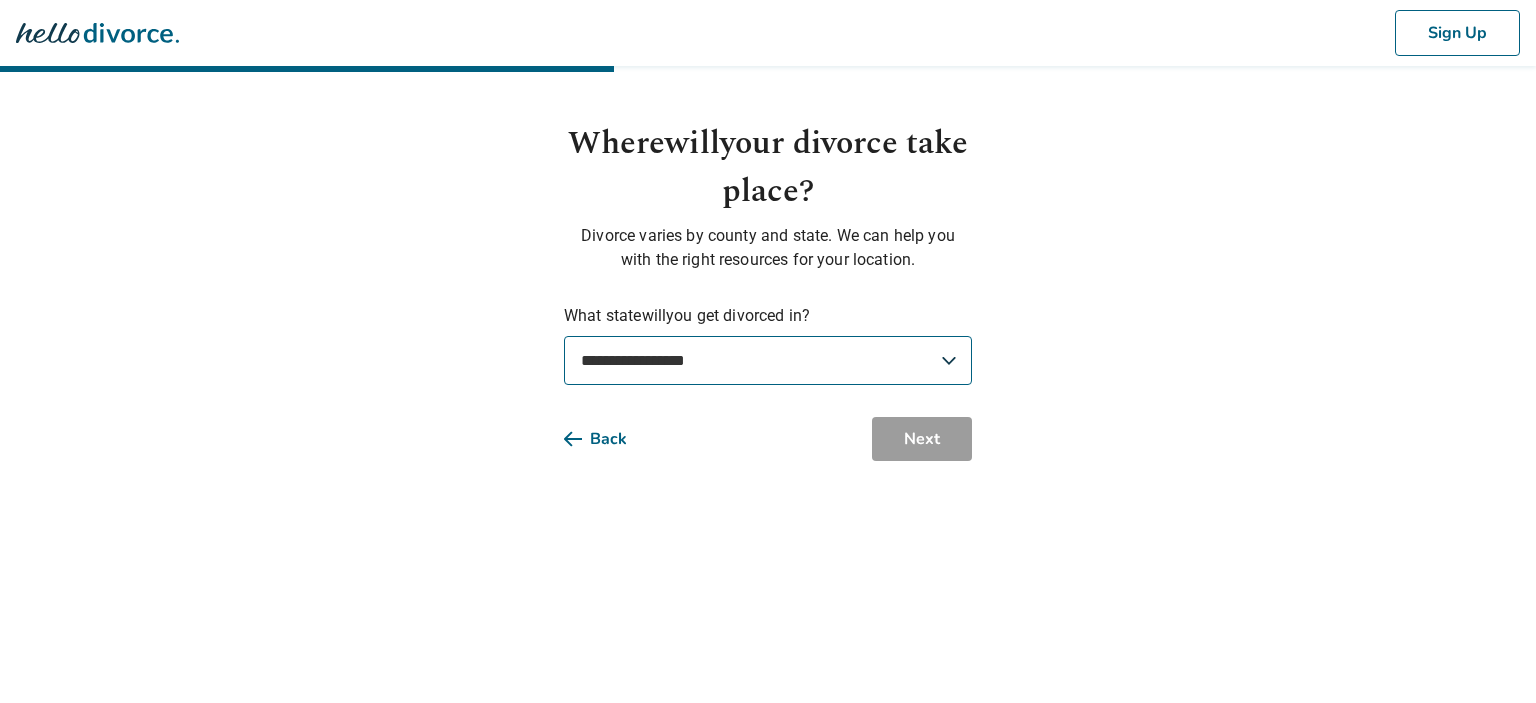 select on "**" 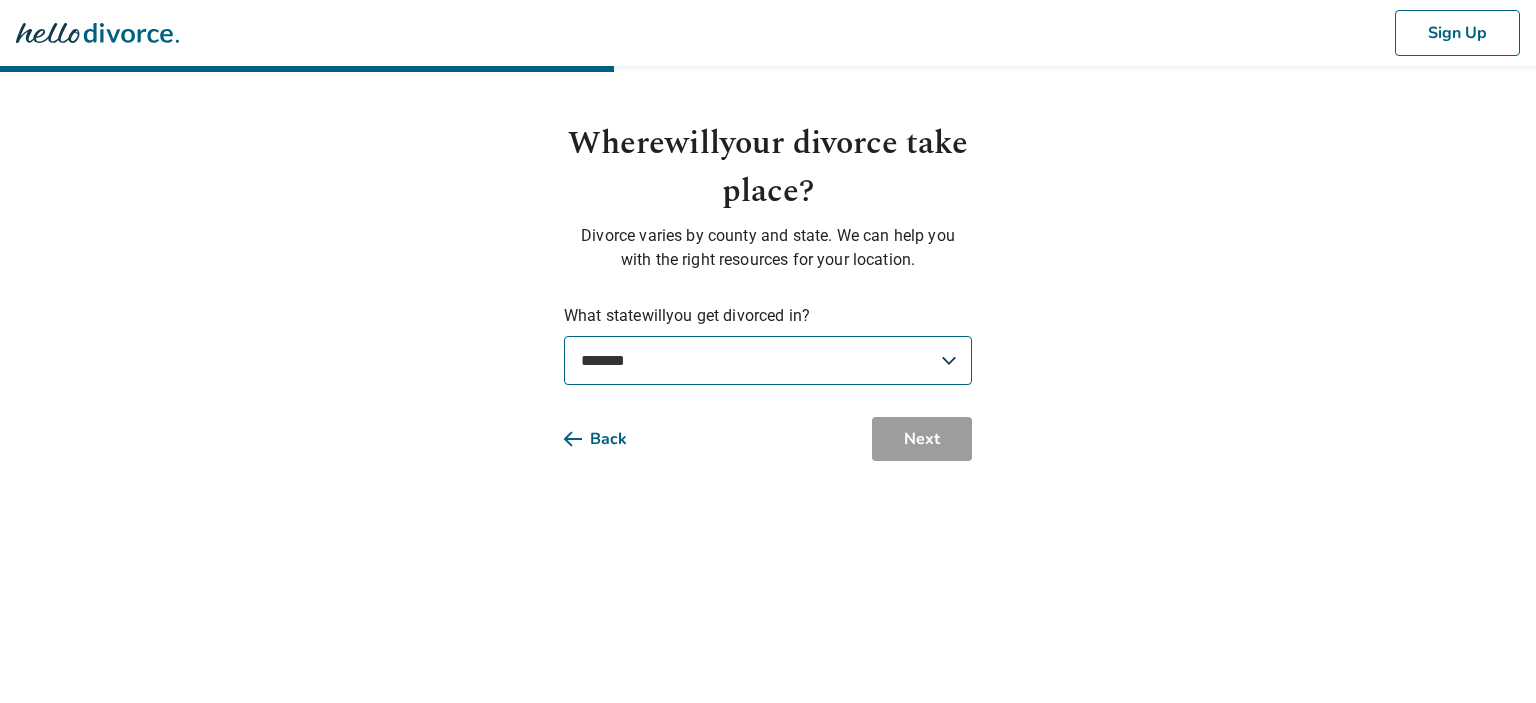 click on "**********" at bounding box center [0, 0] 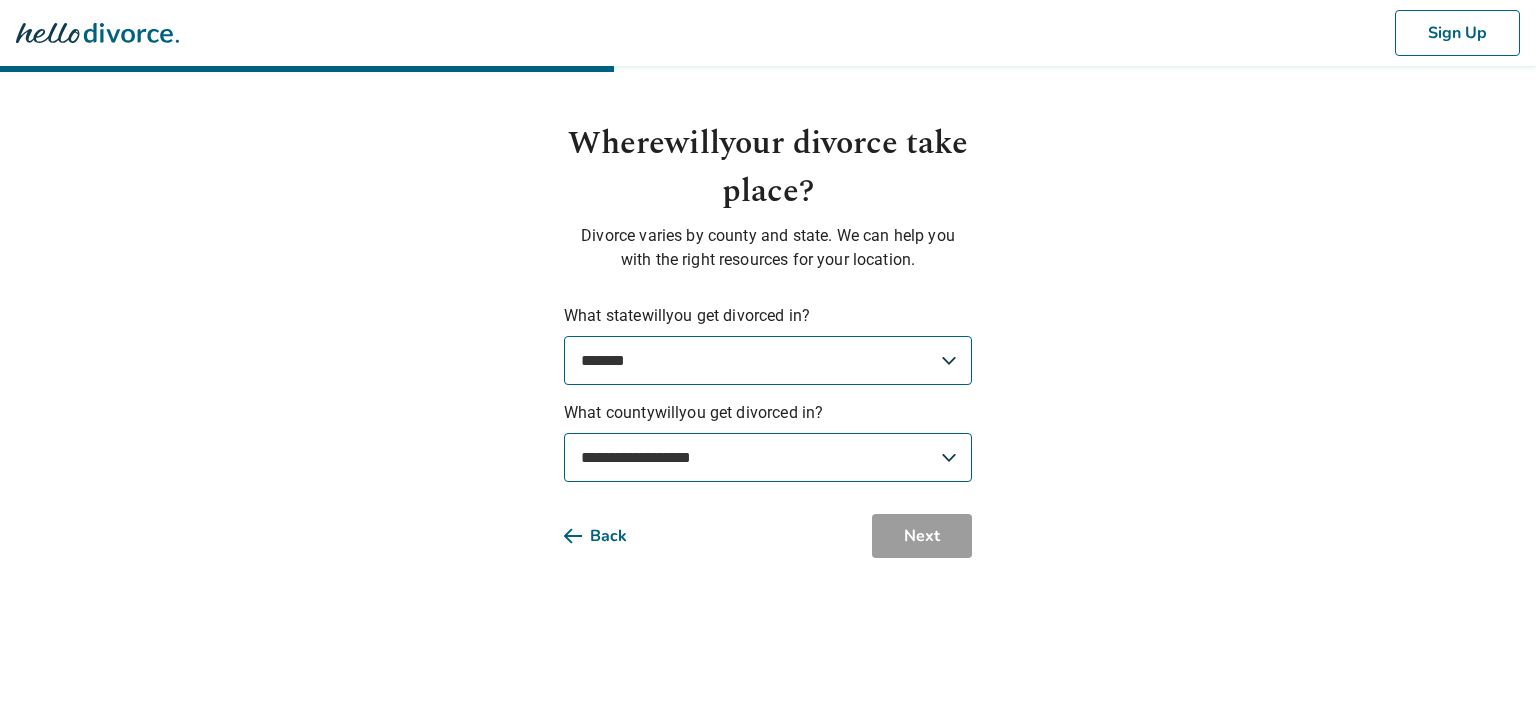 click on "**********" at bounding box center (768, 457) 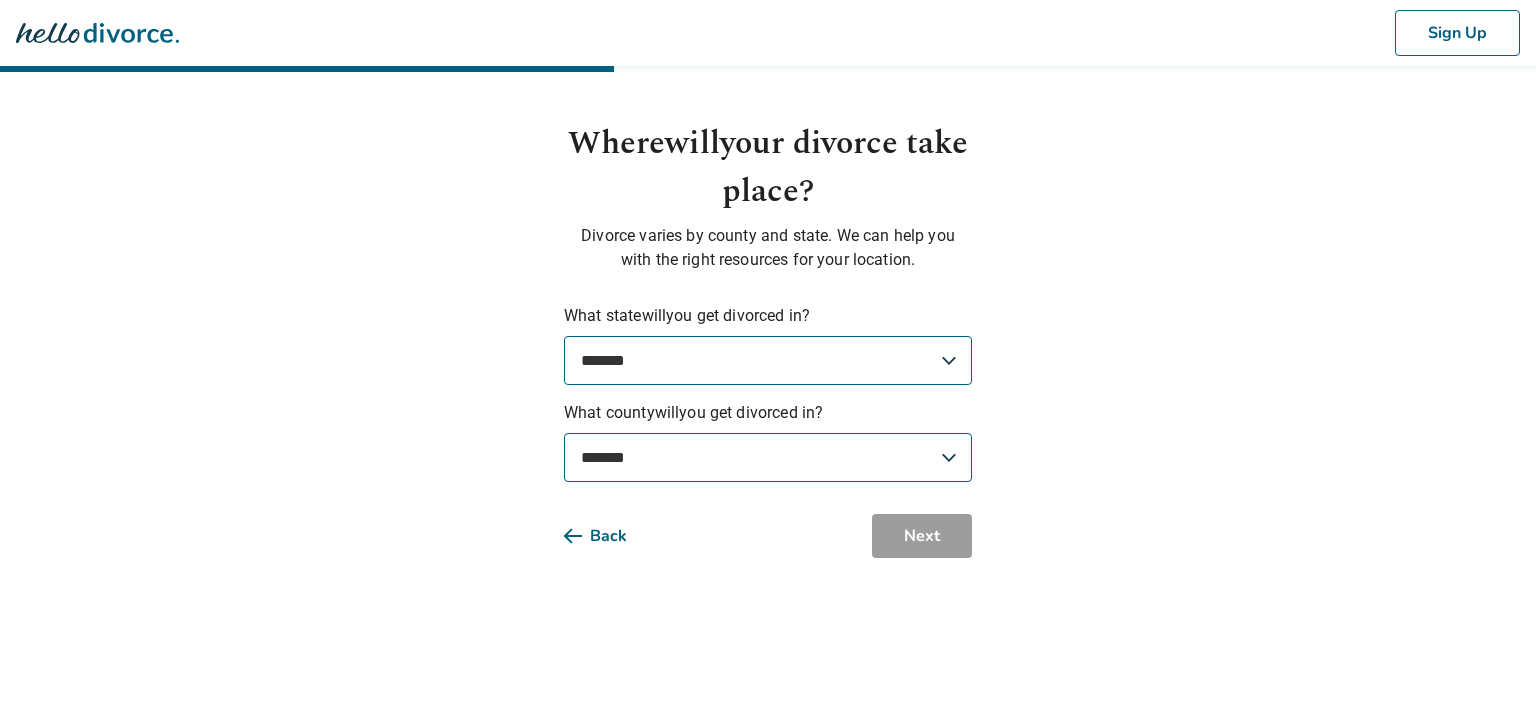 click on "*******" at bounding box center (0, 0) 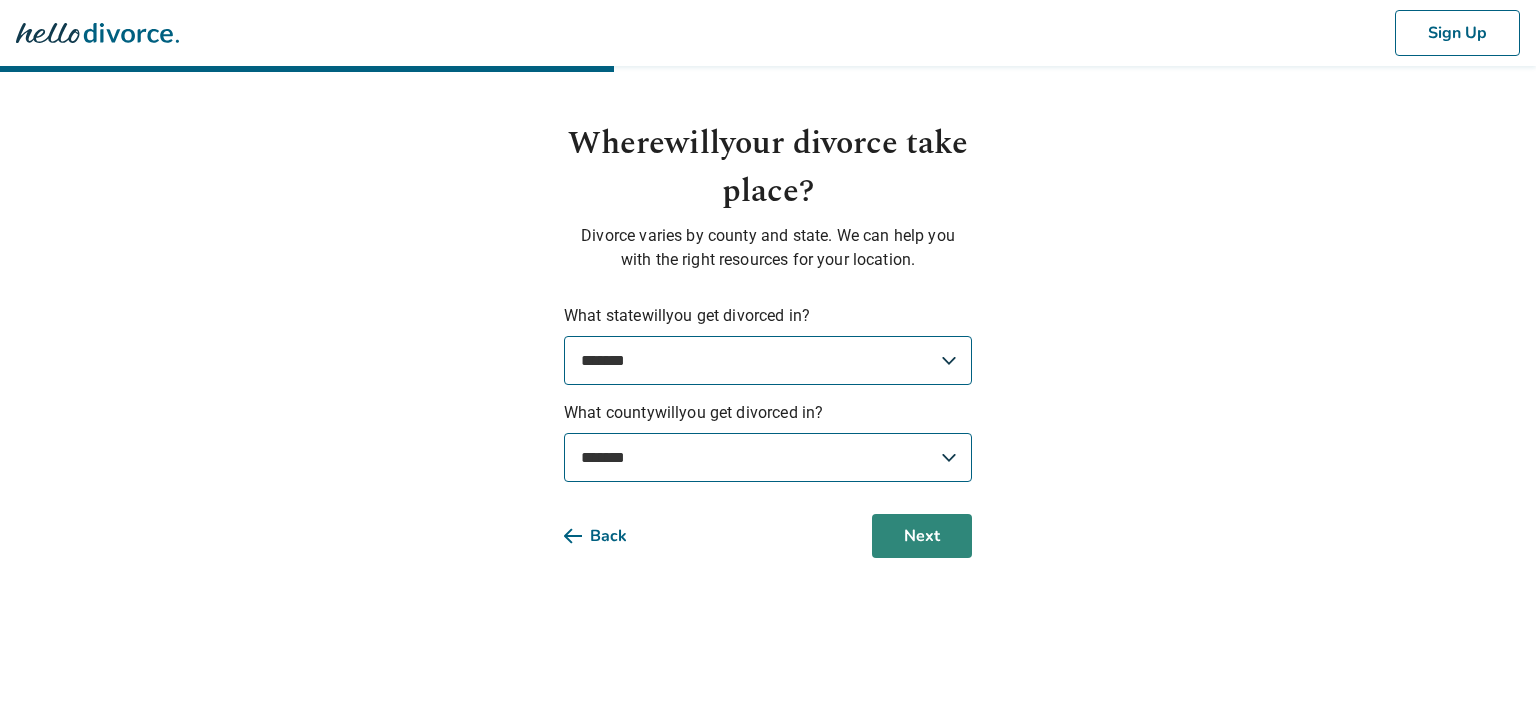 click on "Next" at bounding box center (922, 536) 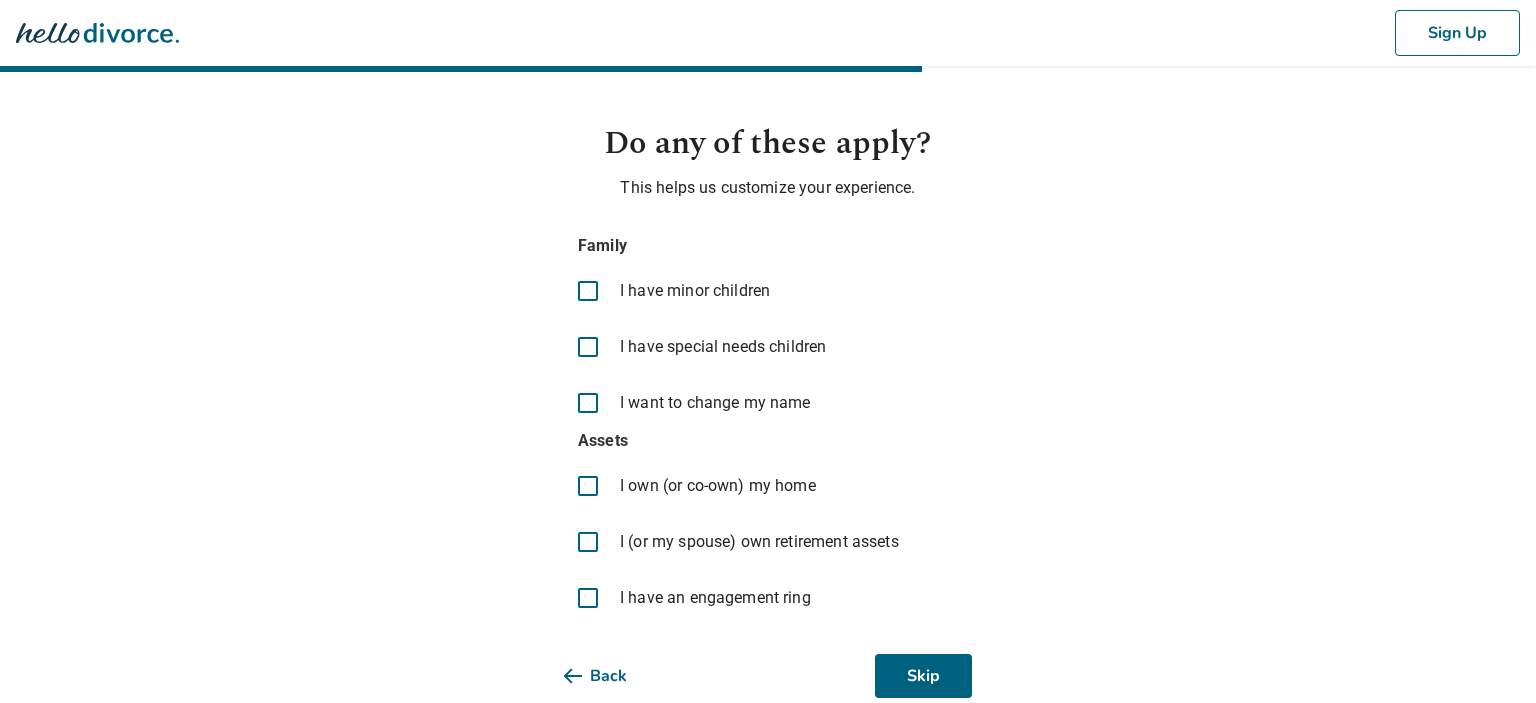 click at bounding box center (588, 542) 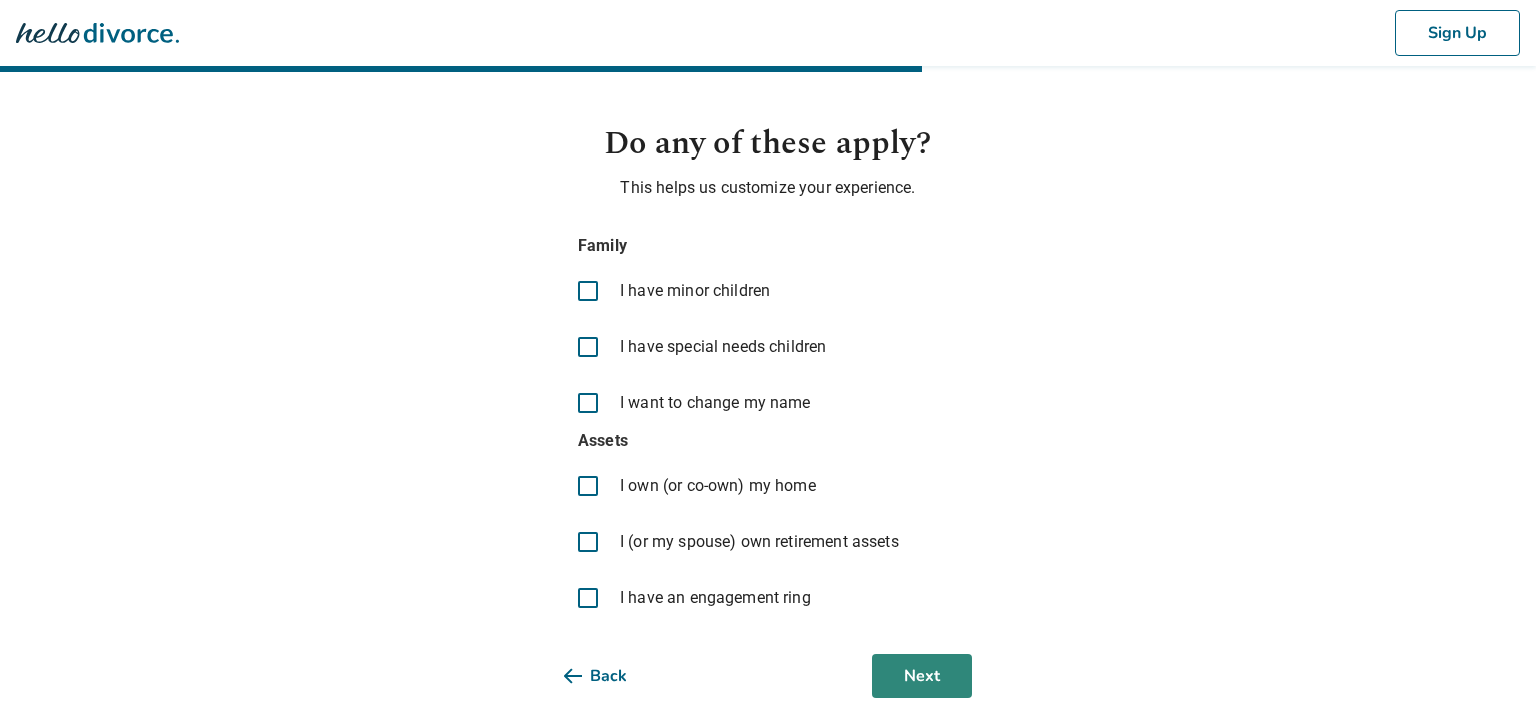 click on "Next" at bounding box center [922, 676] 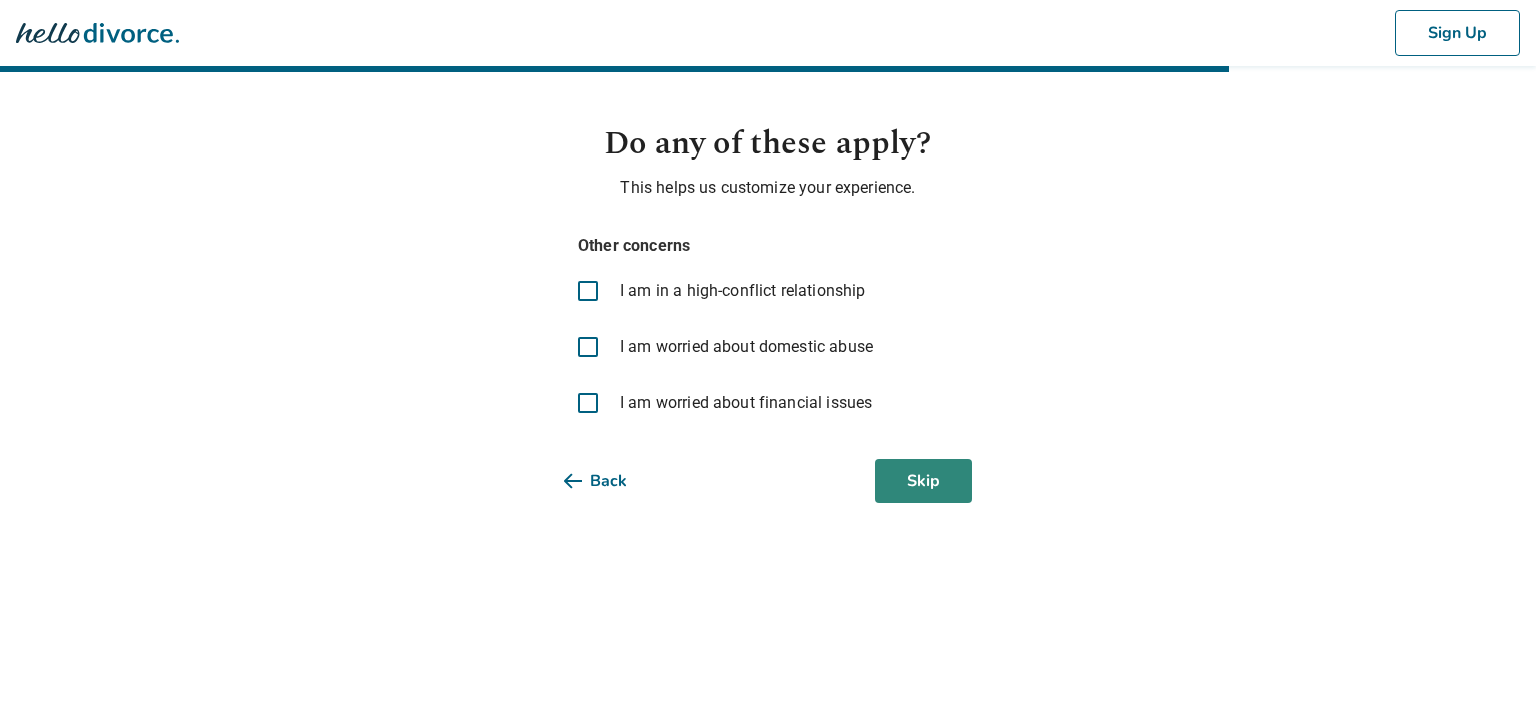 click on "Skip" at bounding box center [923, 481] 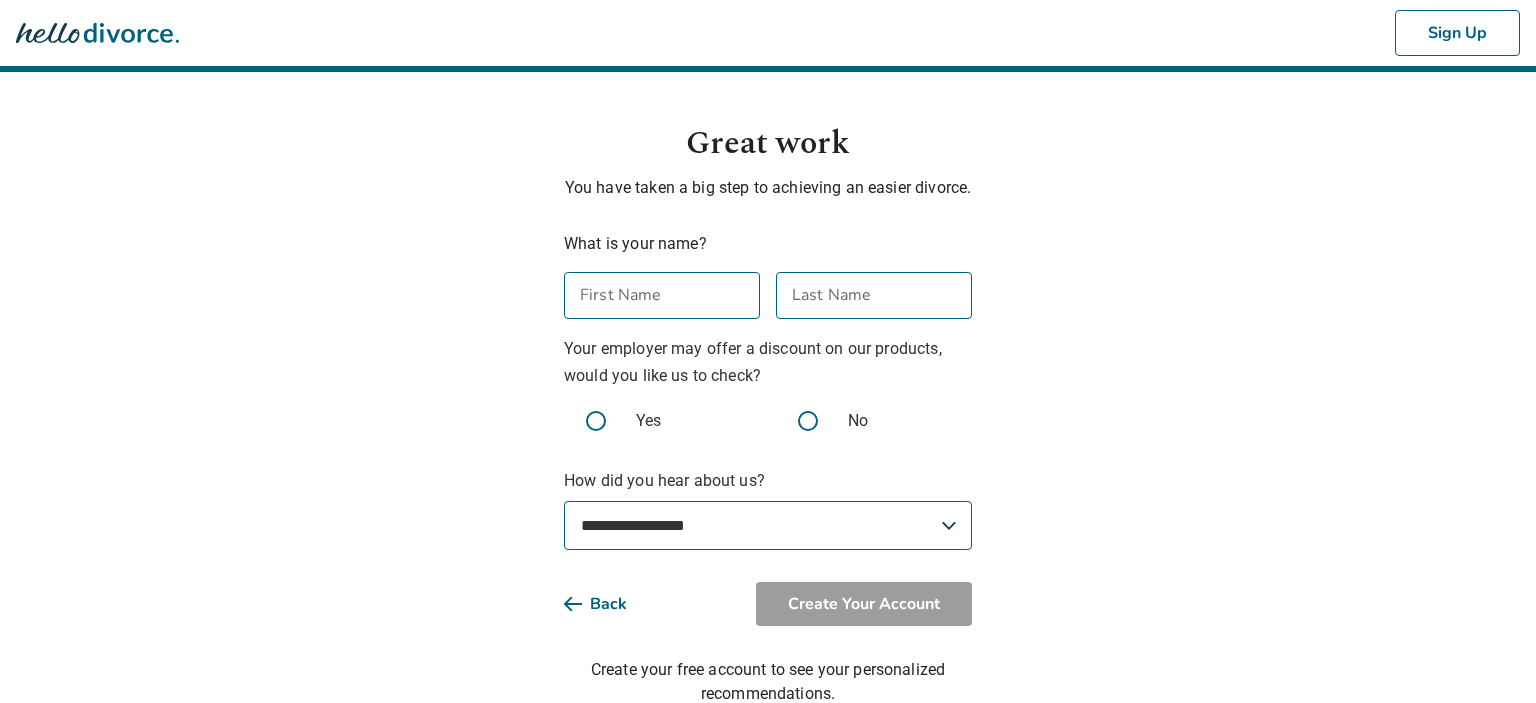 scroll, scrollTop: 74, scrollLeft: 0, axis: vertical 